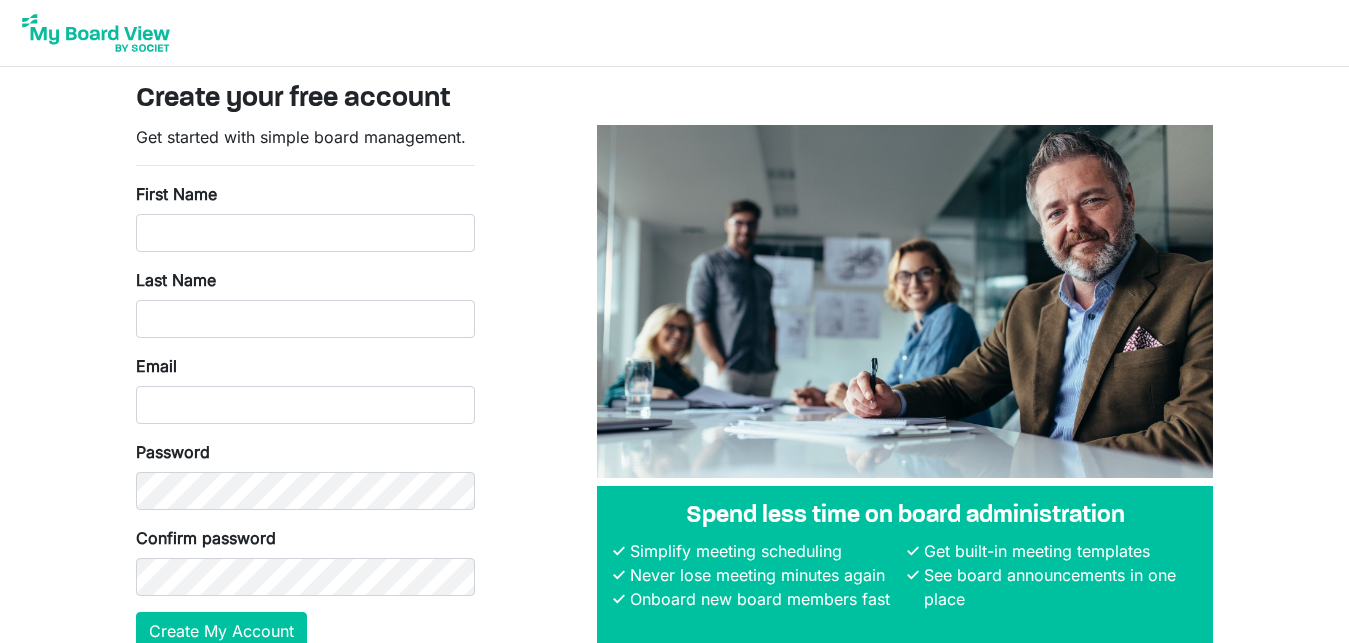 scroll, scrollTop: 0, scrollLeft: 0, axis: both 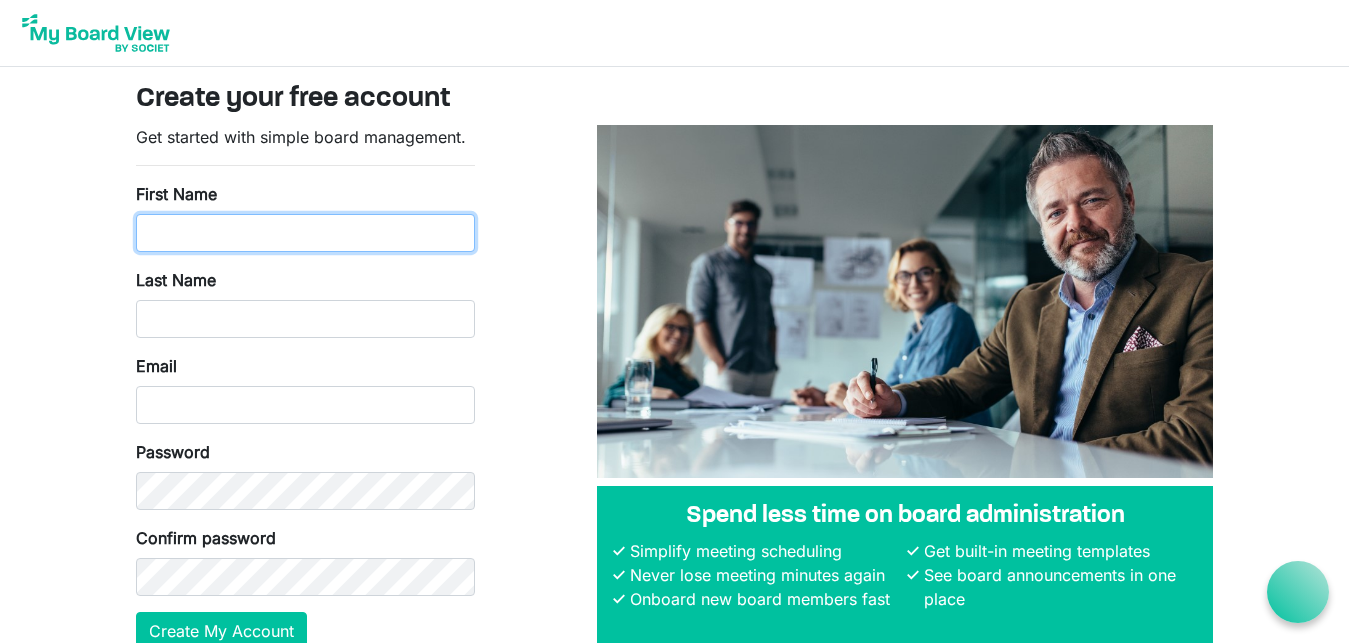 click on "First Name" at bounding box center (305, 233) 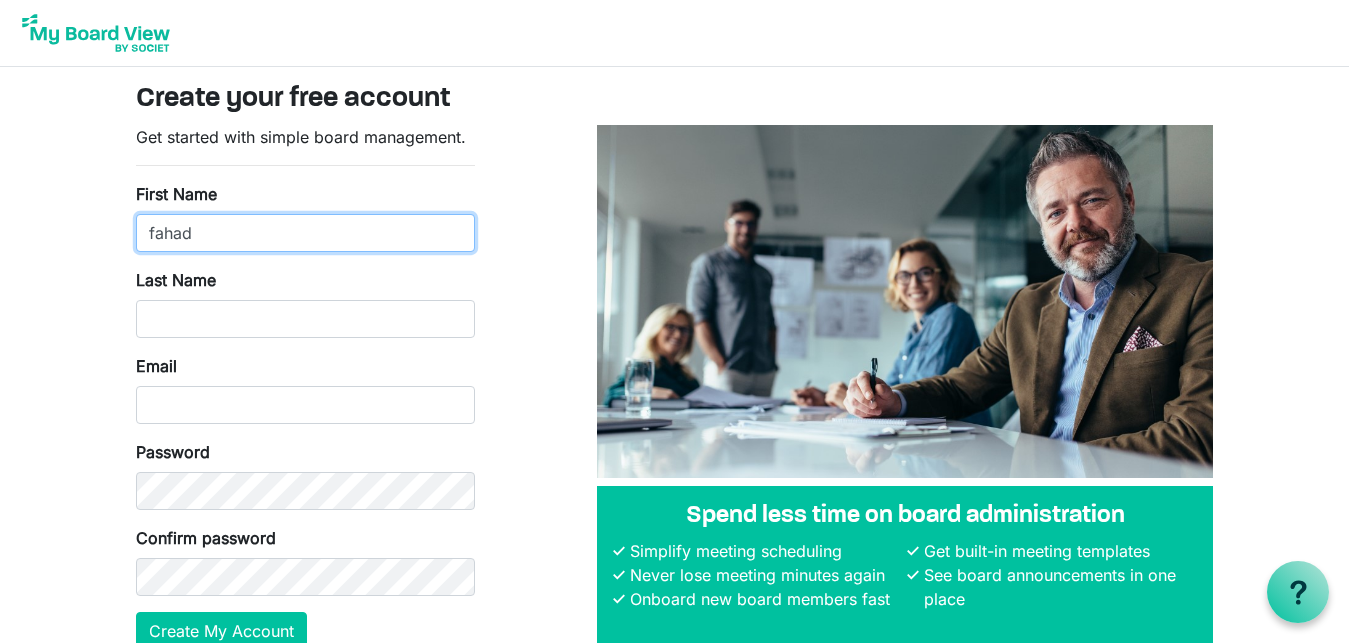type on "fahad" 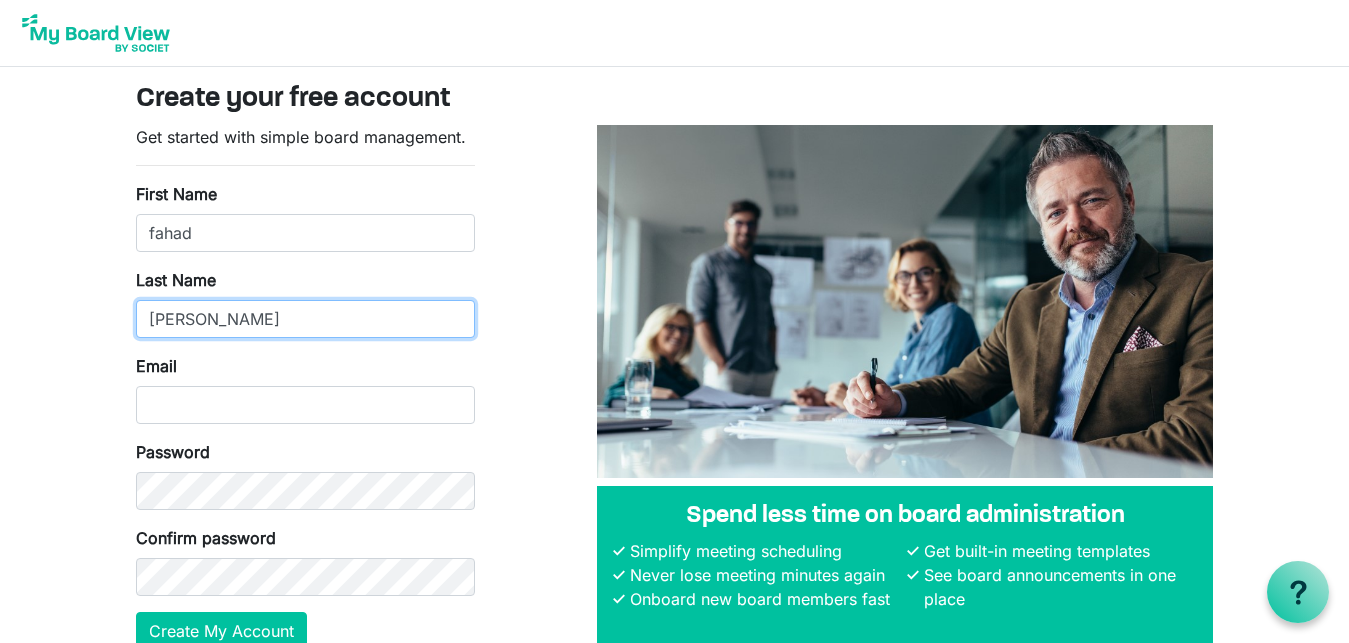type on "nasser" 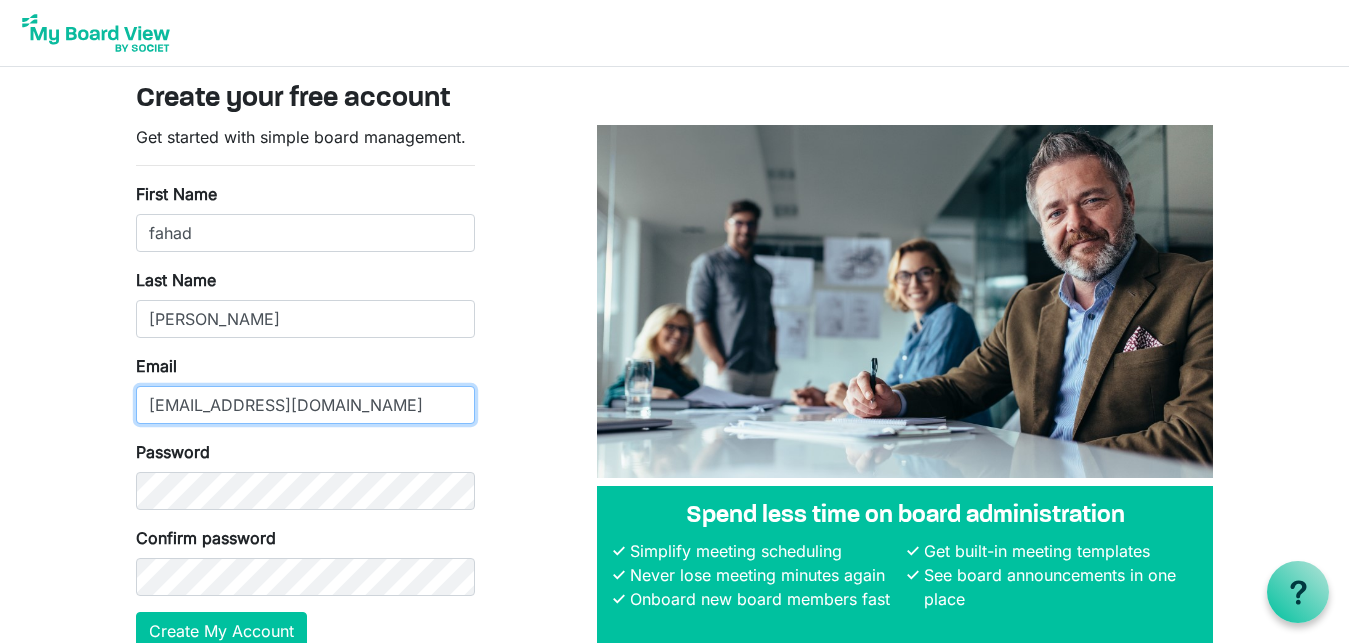 type on "fahdida986@gmail.com" 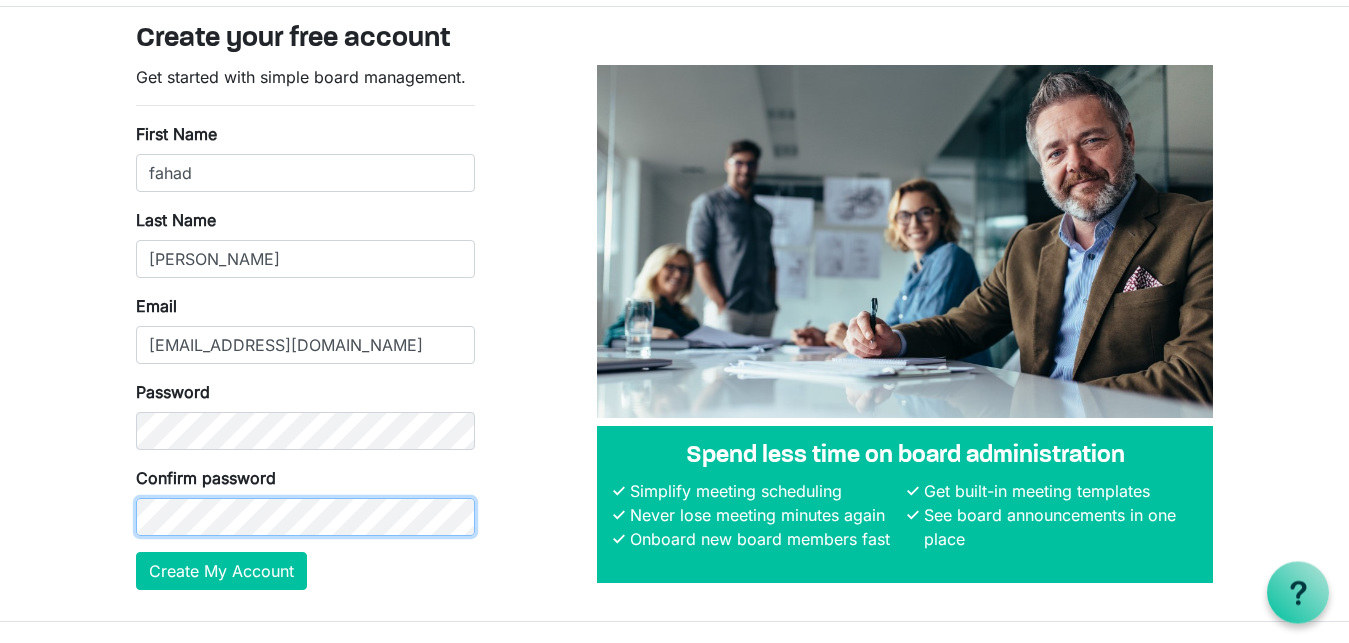 scroll, scrollTop: 99, scrollLeft: 0, axis: vertical 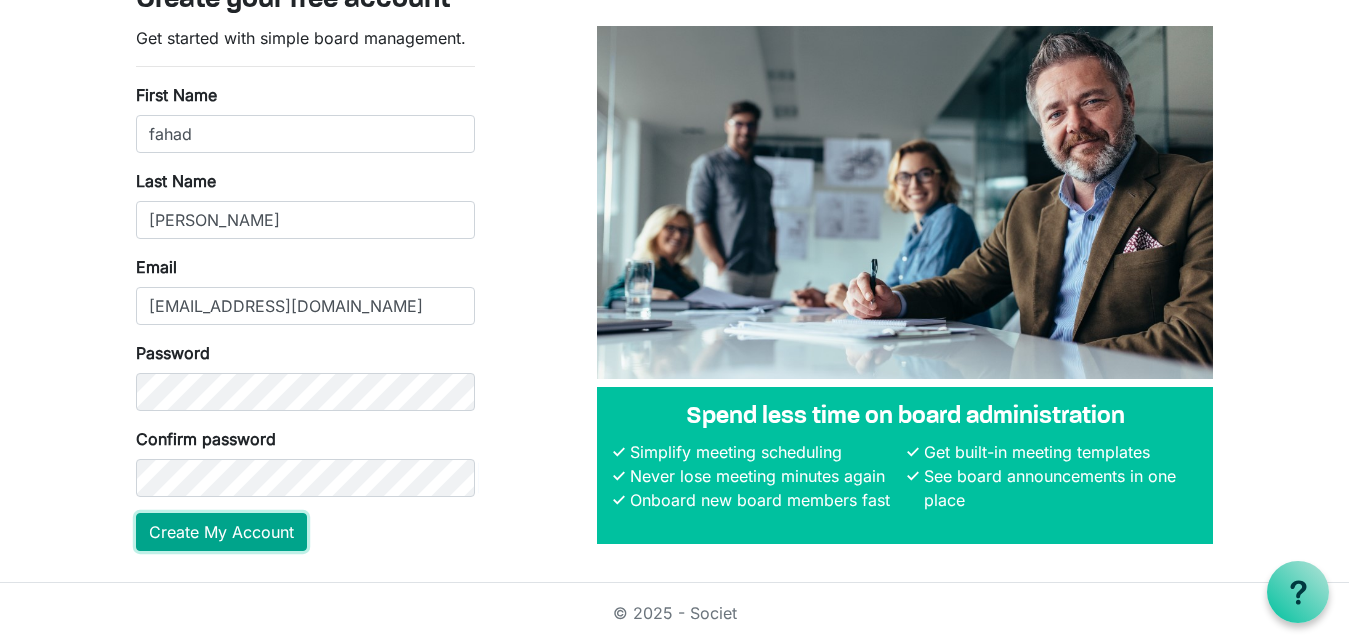 click on "Create My Account" at bounding box center [221, 532] 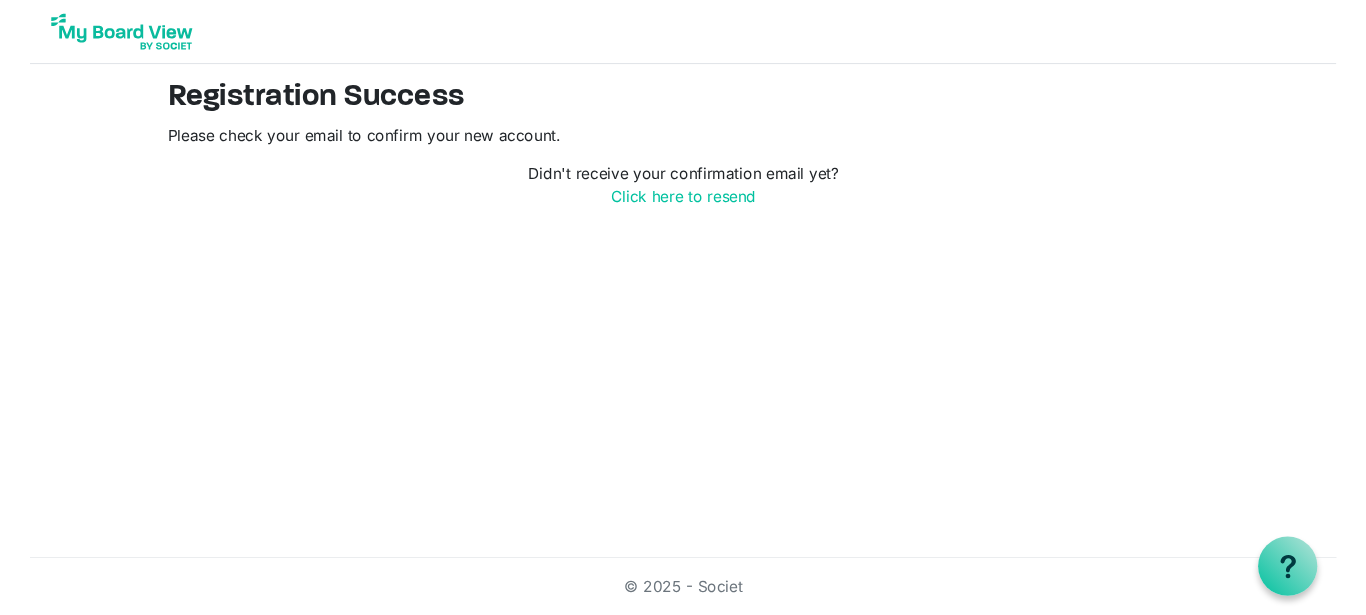 scroll, scrollTop: 0, scrollLeft: 0, axis: both 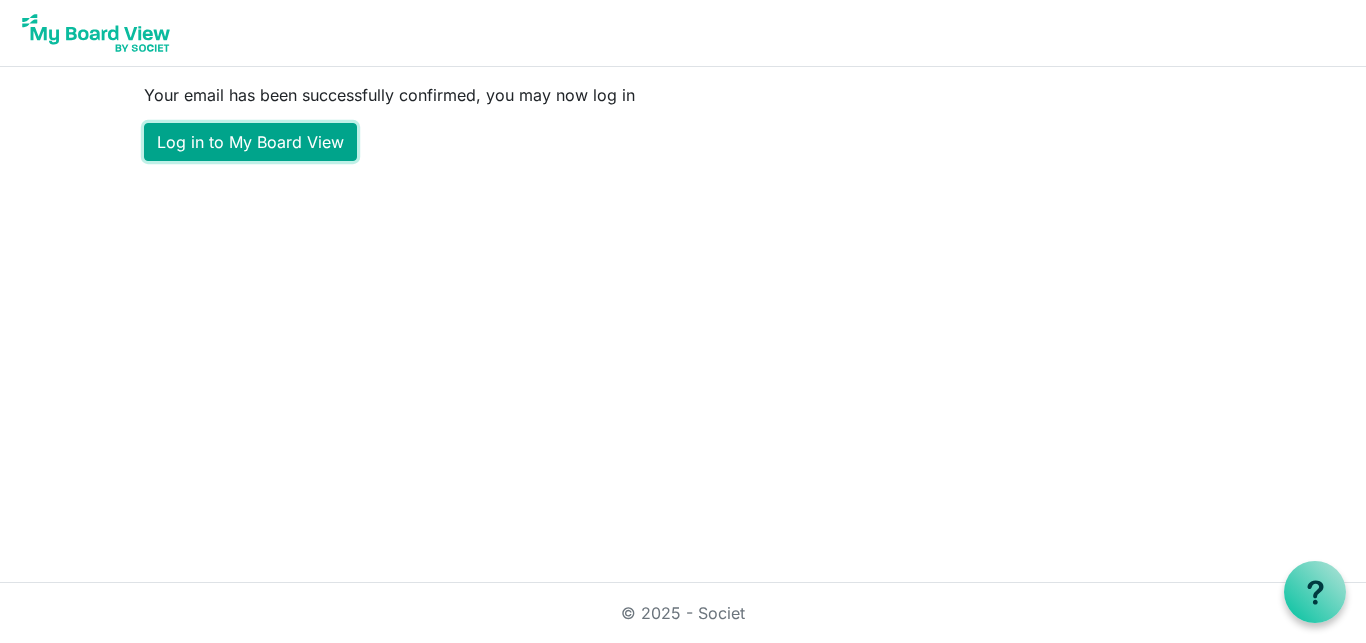click on "Log in to My Board View" at bounding box center (250, 142) 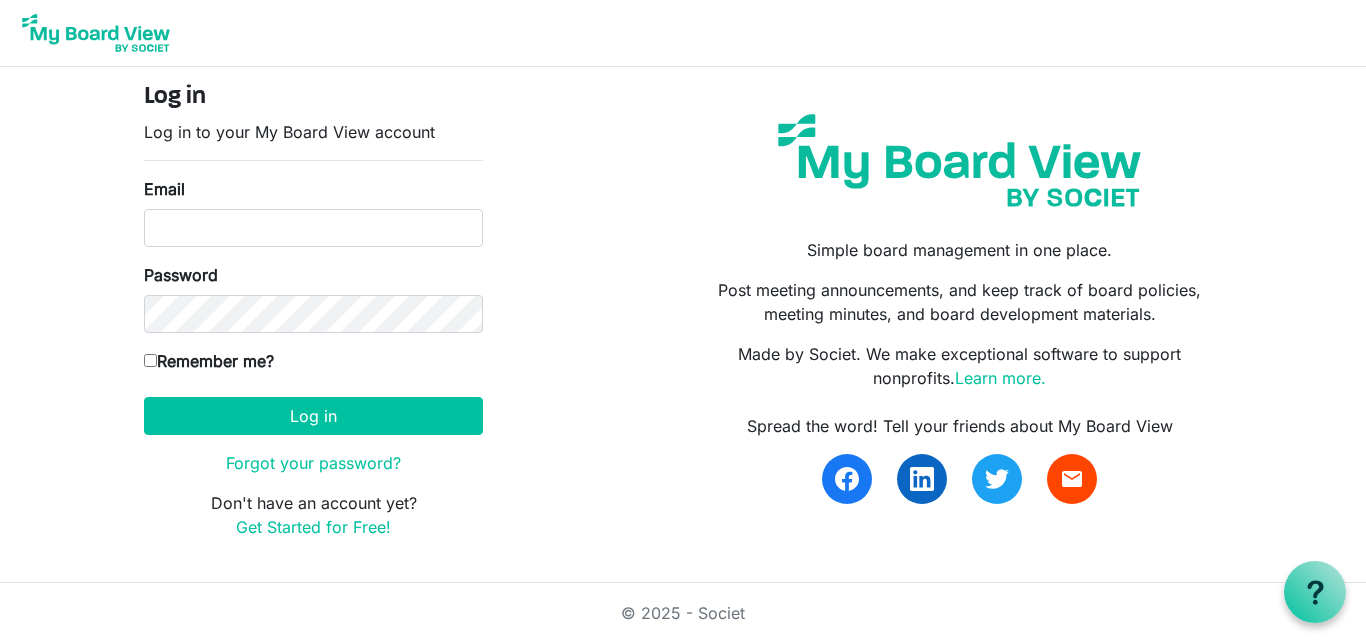 scroll, scrollTop: 0, scrollLeft: 0, axis: both 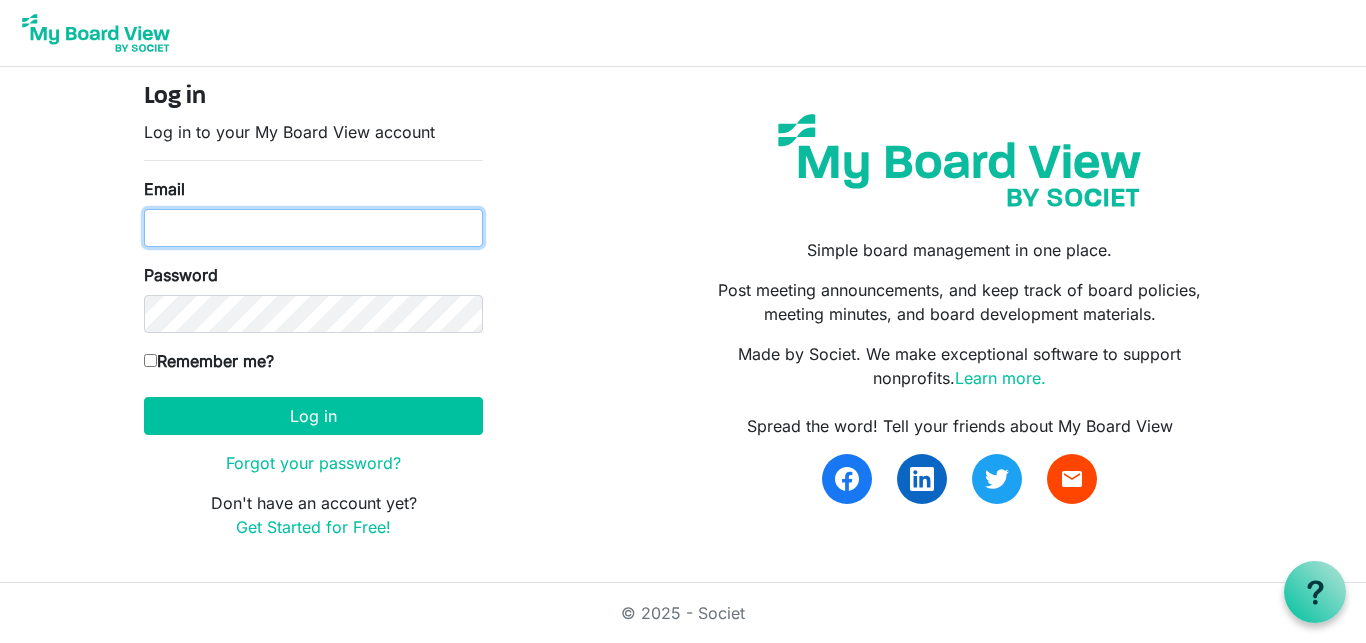 click on "Email" at bounding box center (313, 228) 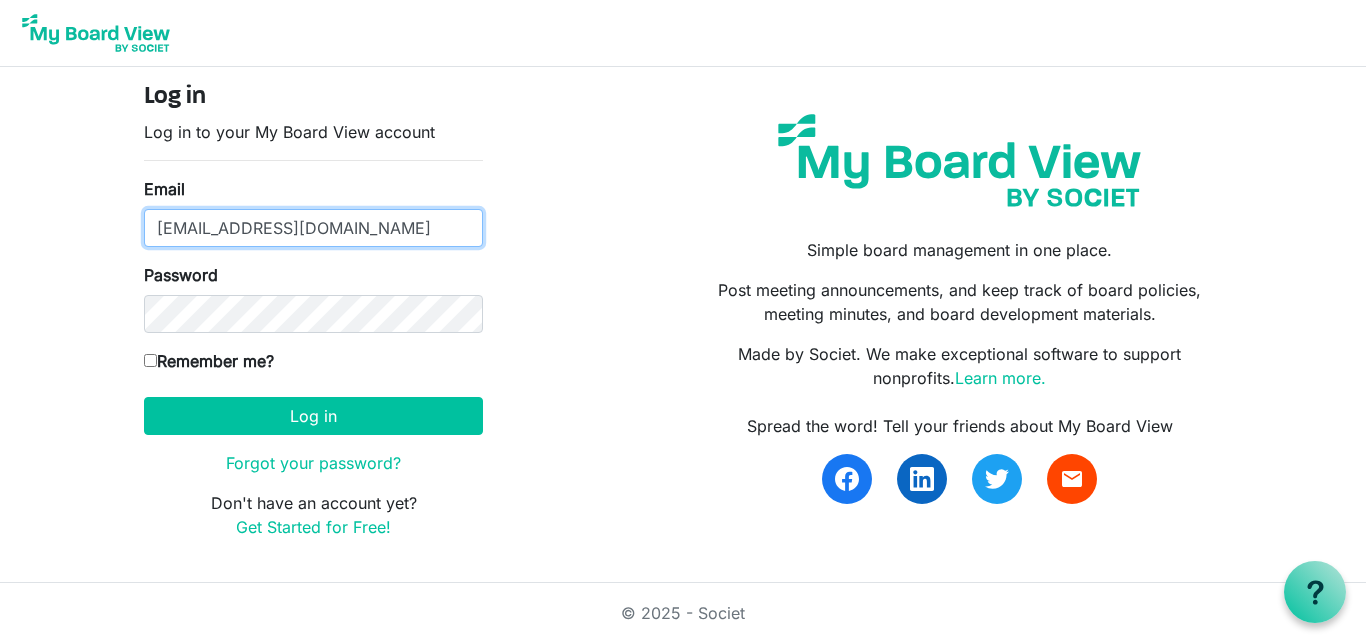 type on "[EMAIL_ADDRESS][DOMAIN_NAME]" 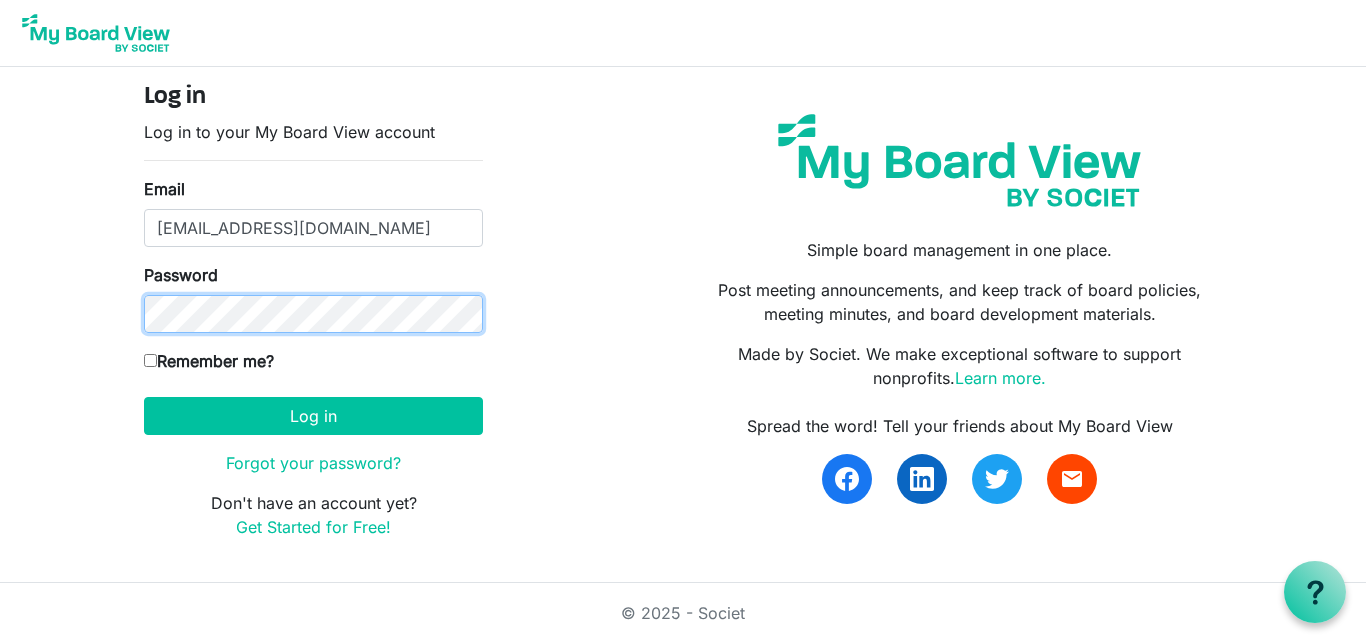 click on "Log in" at bounding box center [313, 416] 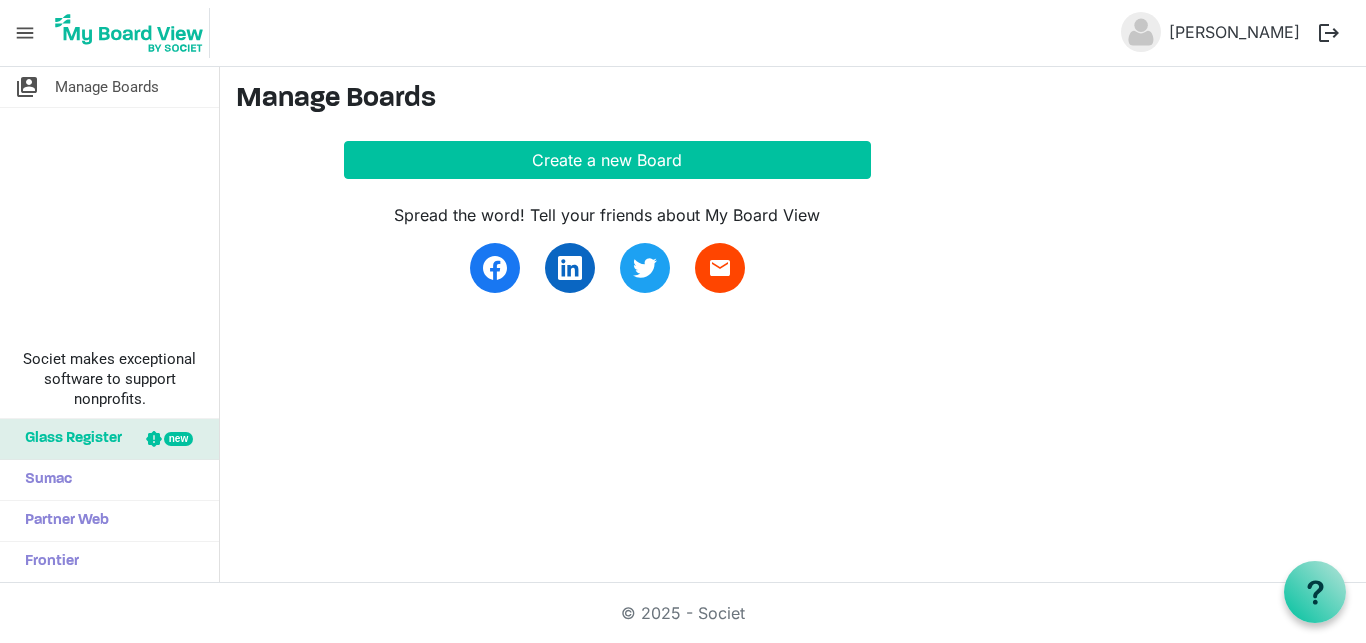 scroll, scrollTop: 0, scrollLeft: 0, axis: both 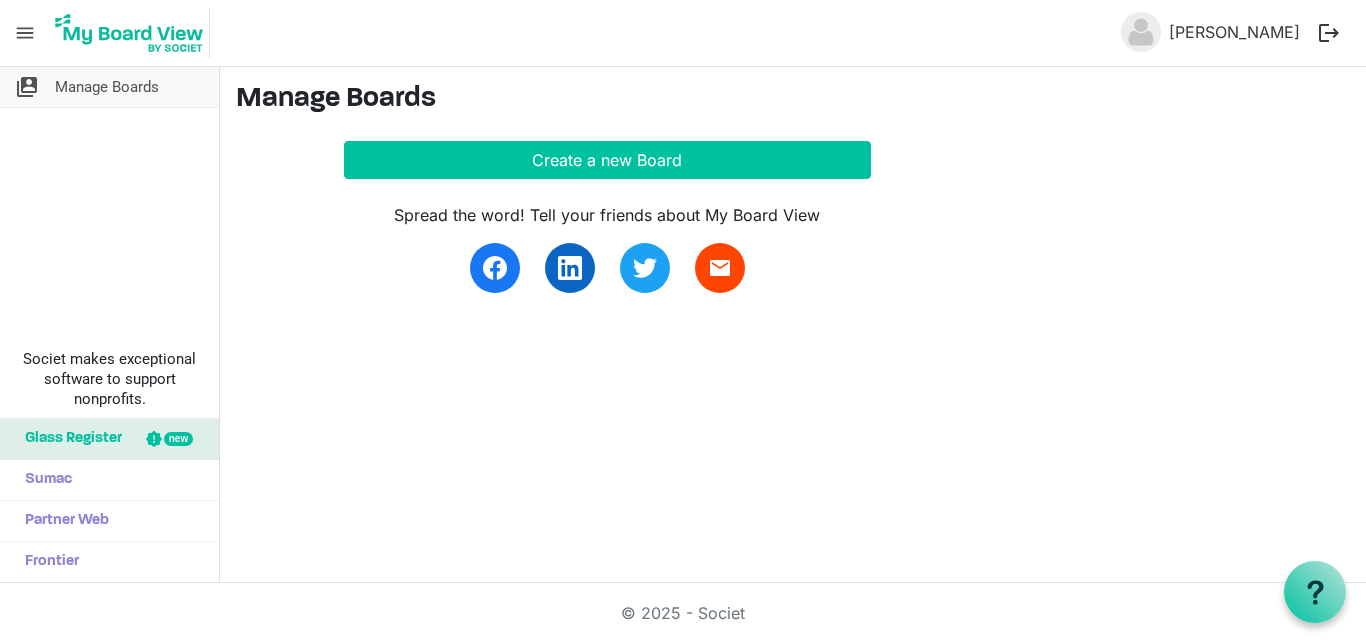 click on "Manage Boards" at bounding box center (107, 87) 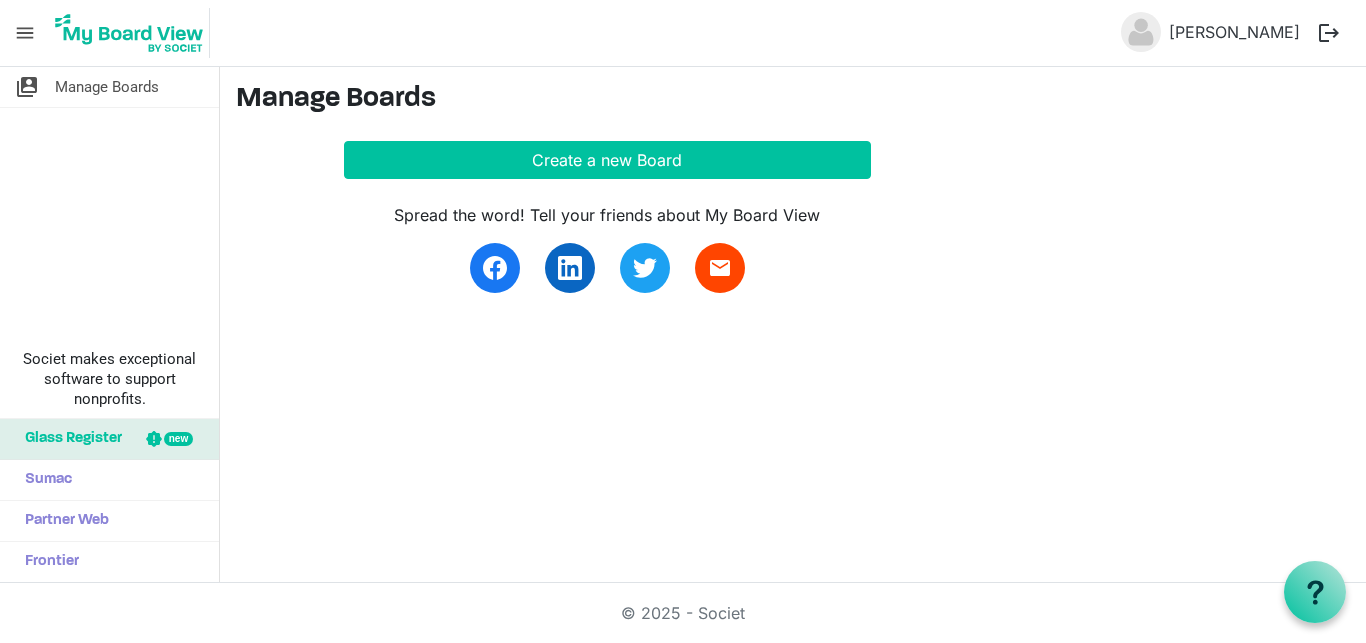 click on "menu" at bounding box center [25, 33] 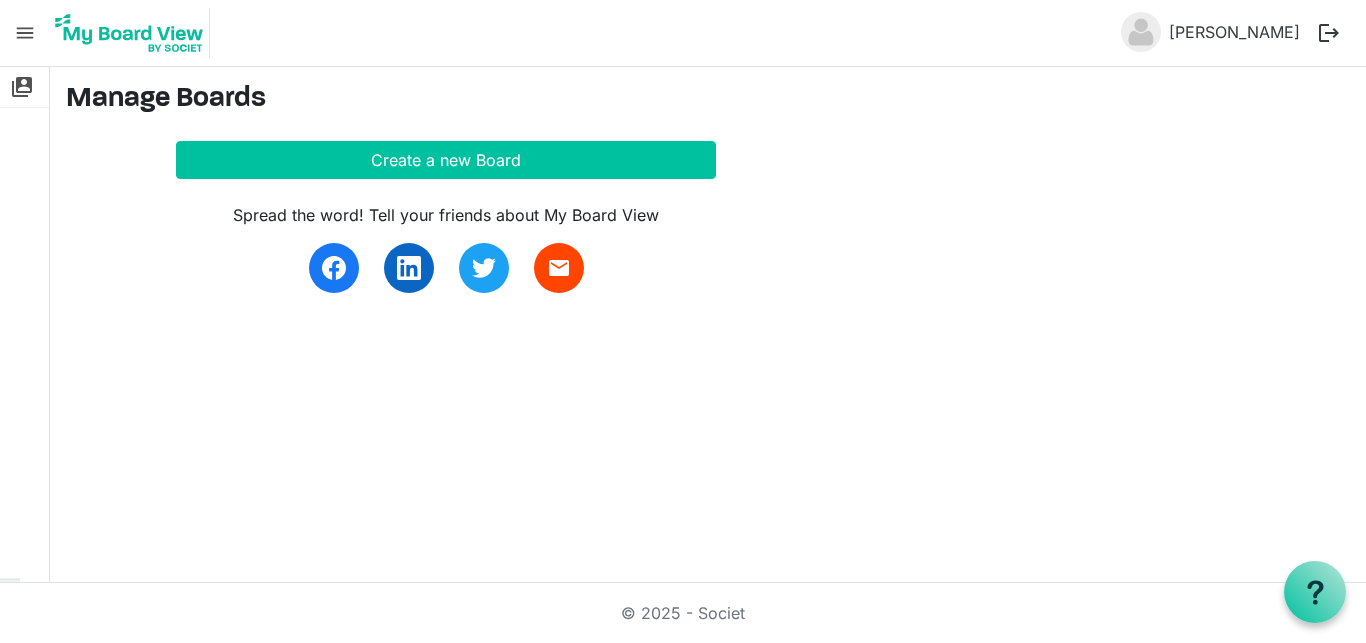 click on "menu" at bounding box center (25, 33) 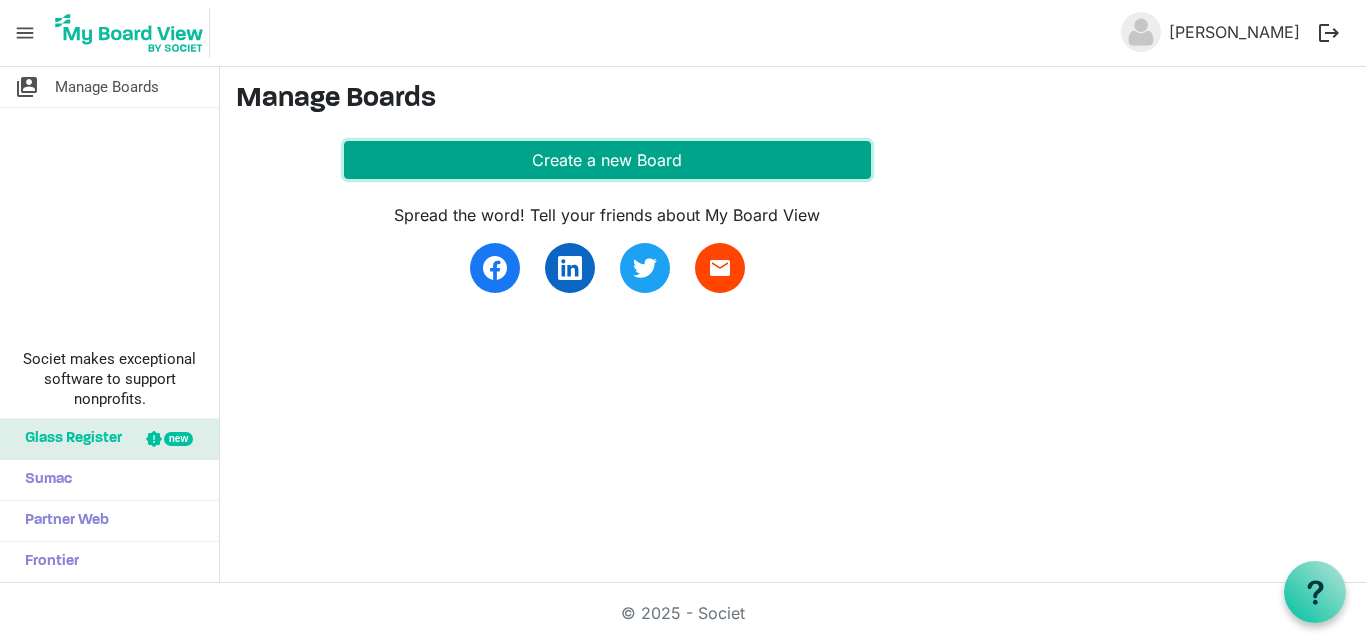 click on "Create a new Board" at bounding box center (607, 160) 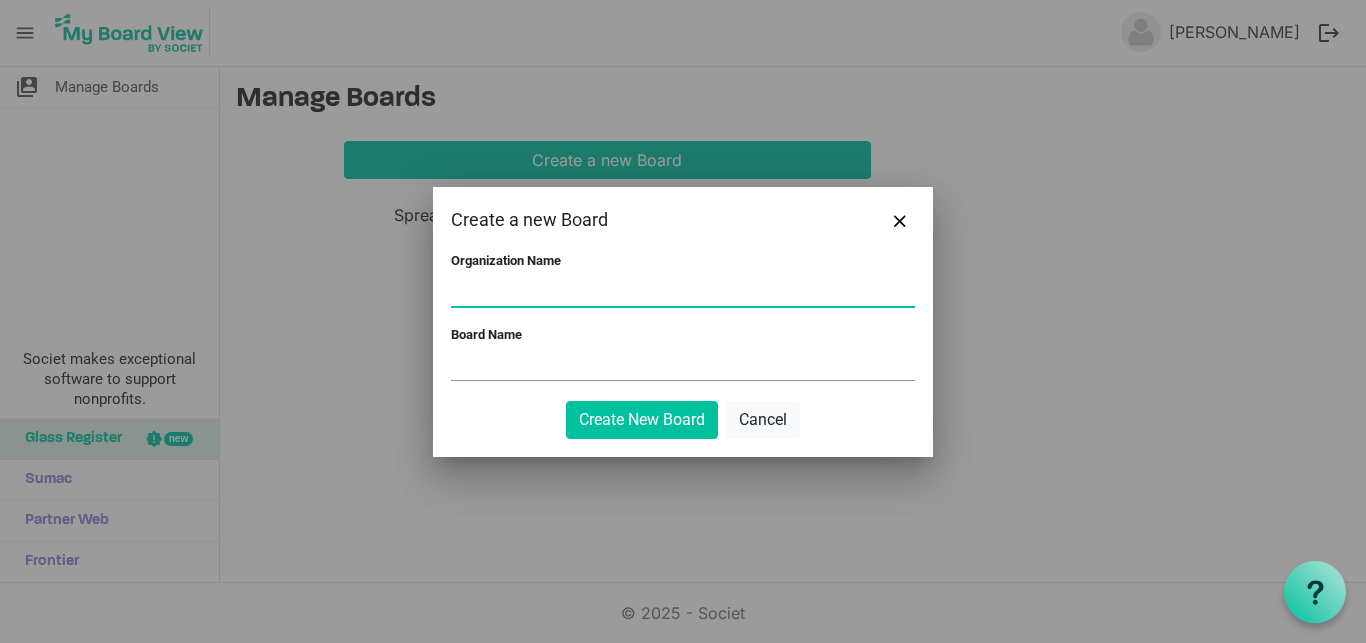 click on "Organization Name" at bounding box center (683, 291) 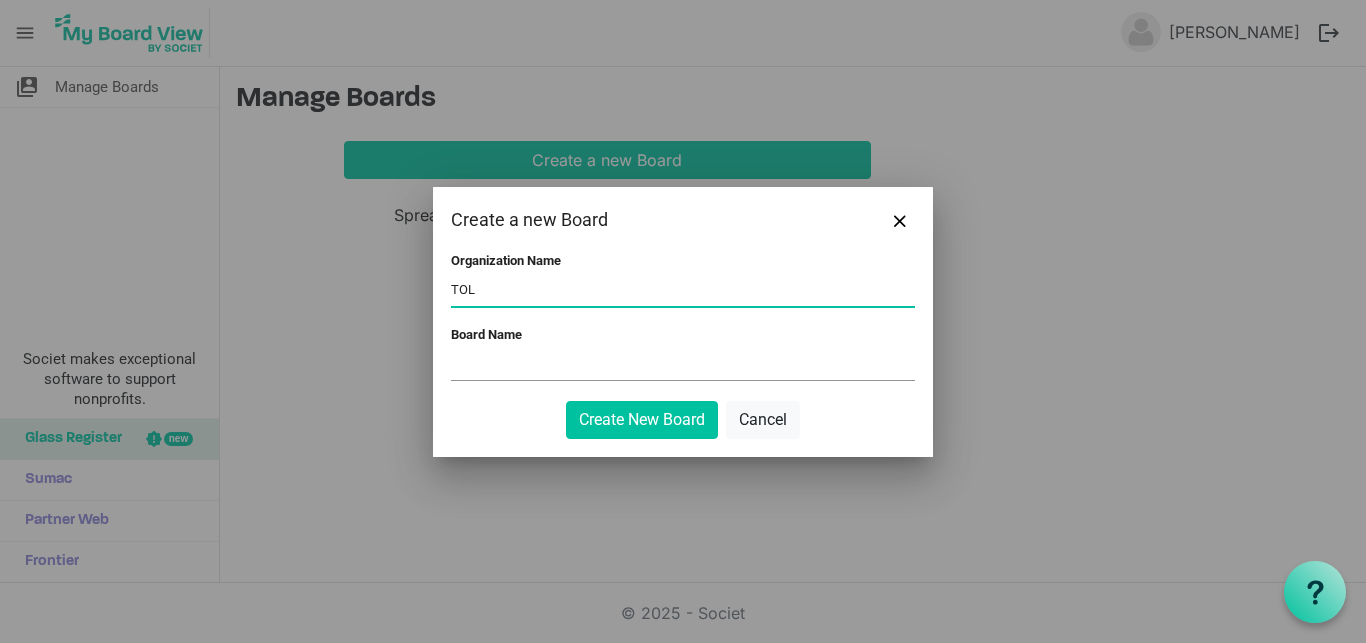 click on "TOL" at bounding box center [683, 291] 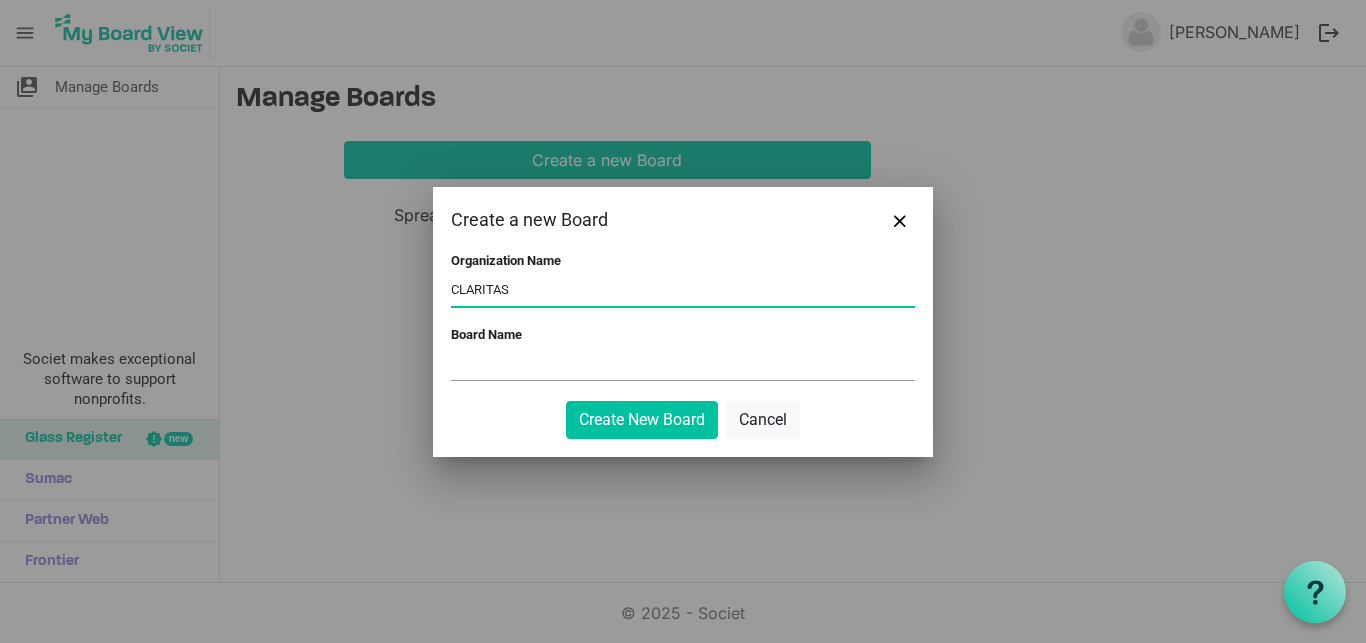 type on "CLARITAS" 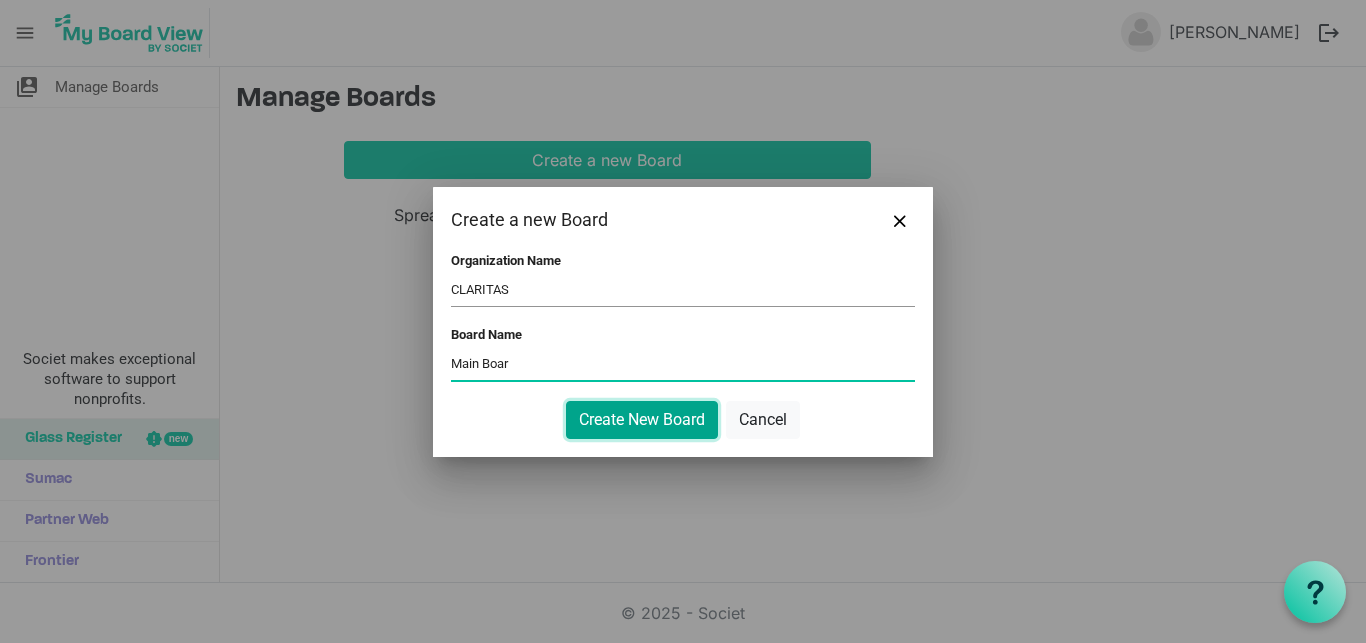 click on "Create New Board" at bounding box center [642, 420] 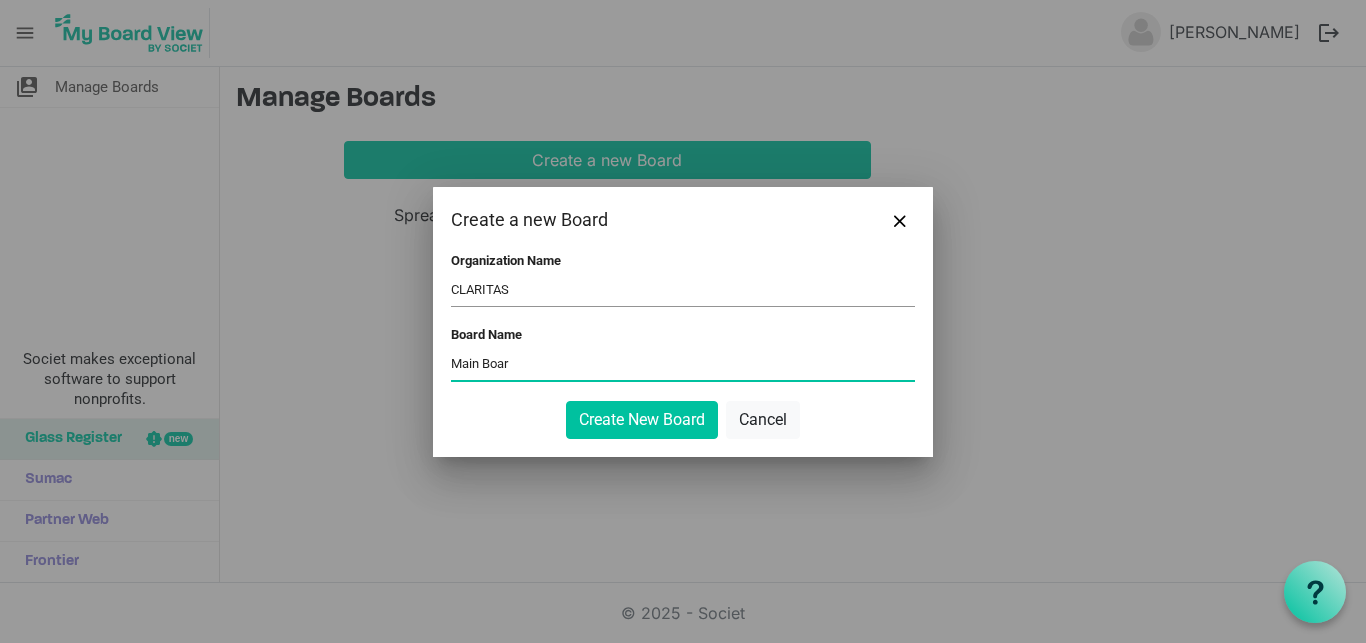 click on "Main Boar" at bounding box center [683, 365] 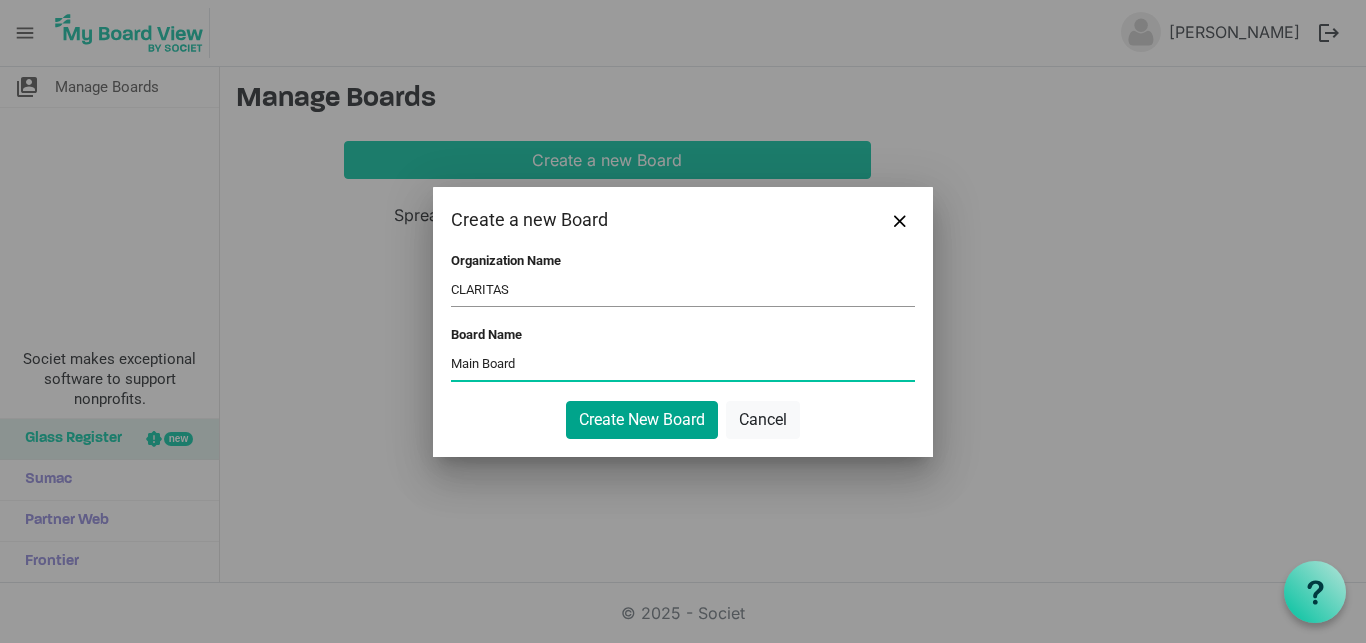 type on "Main Board" 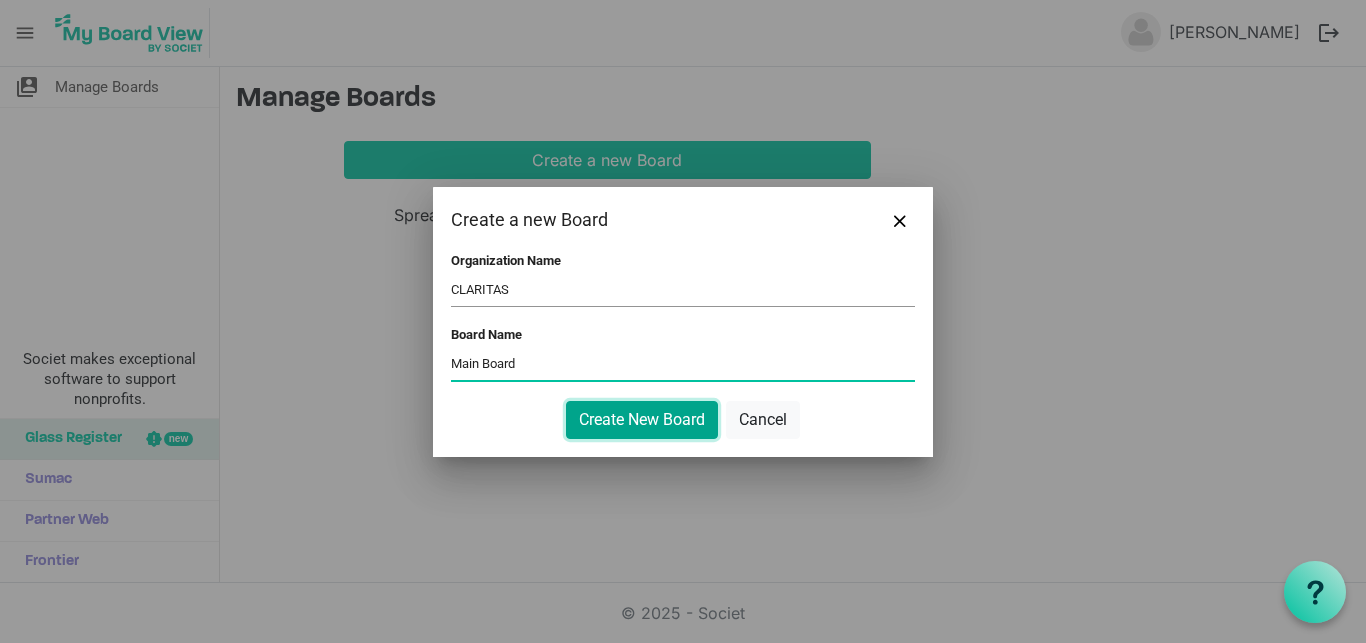 click on "Create New Board" at bounding box center (642, 420) 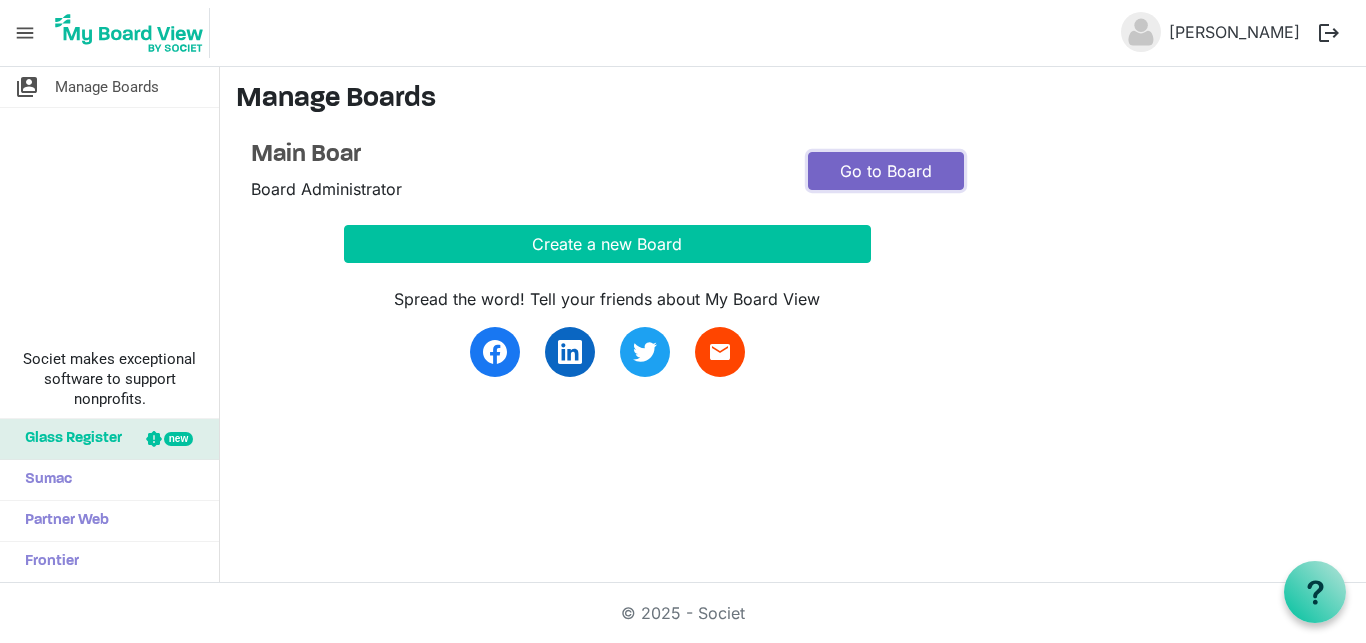 click on "Go to Board" at bounding box center (886, 171) 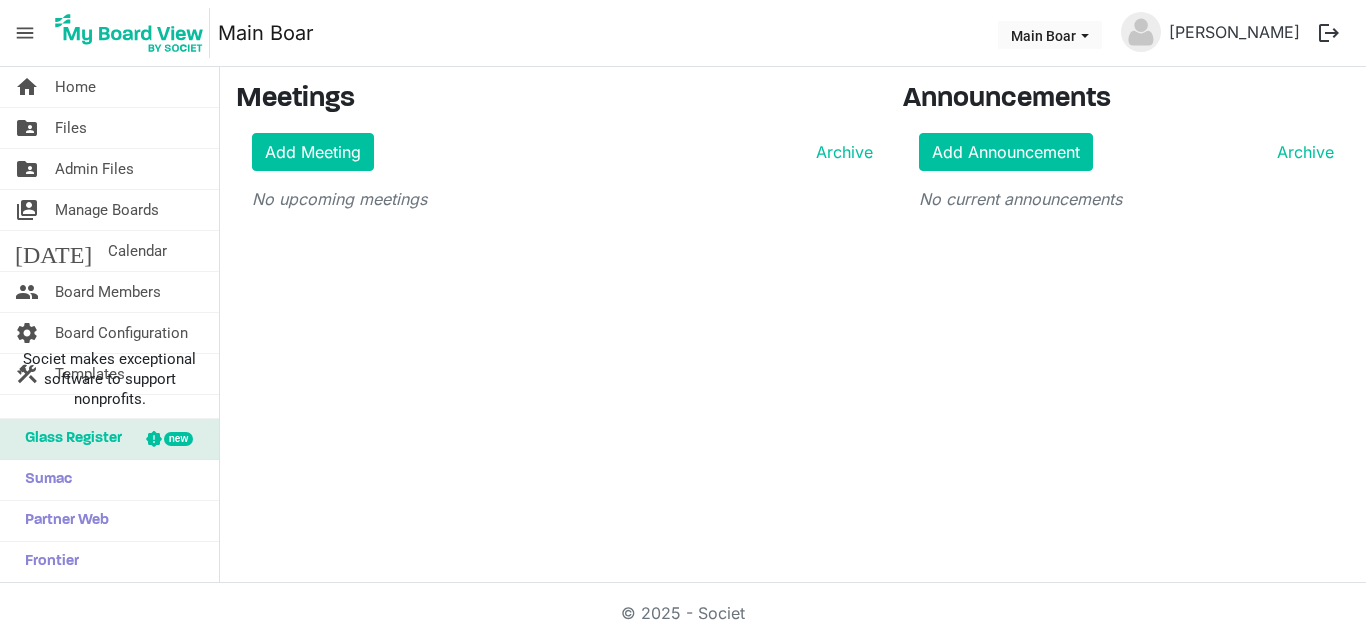 scroll, scrollTop: 0, scrollLeft: 0, axis: both 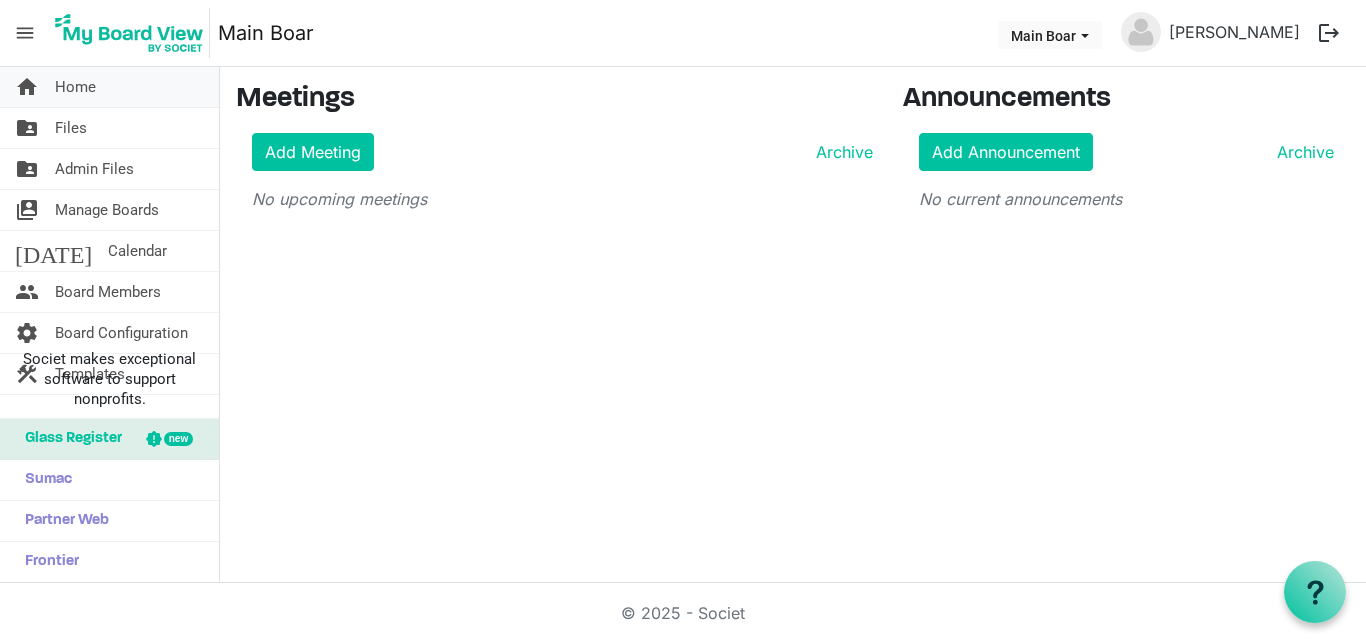 click on "home
Home" at bounding box center (109, 87) 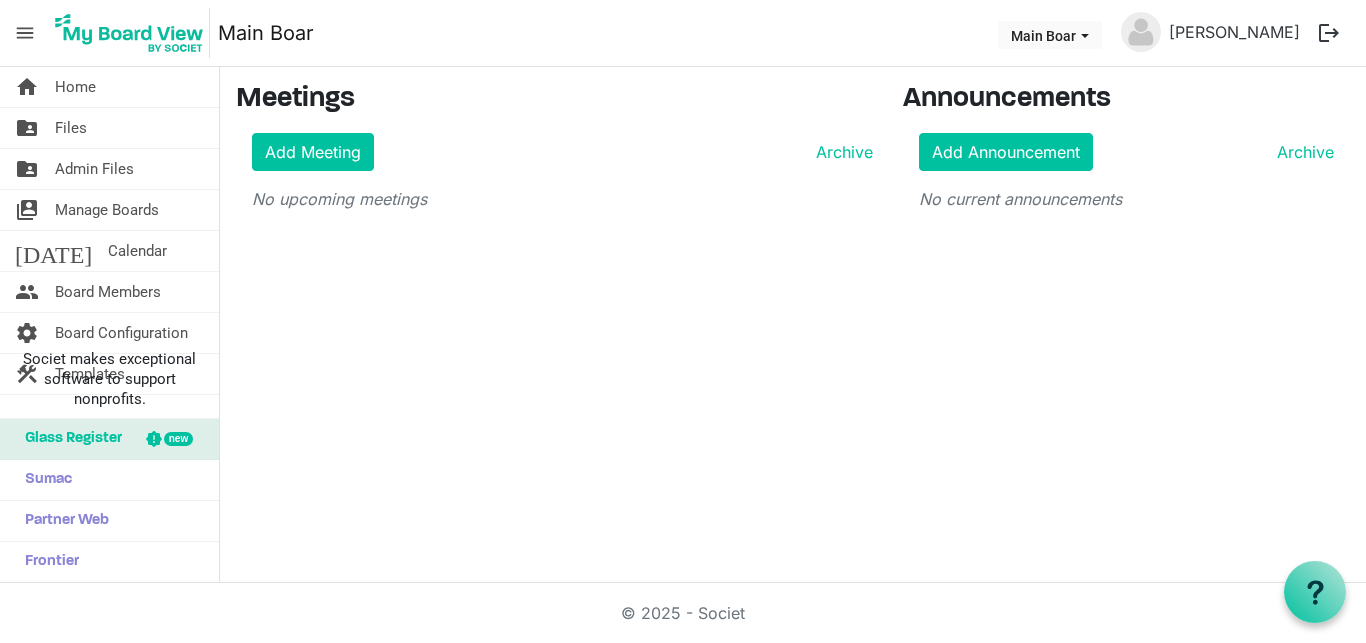 scroll, scrollTop: 0, scrollLeft: 0, axis: both 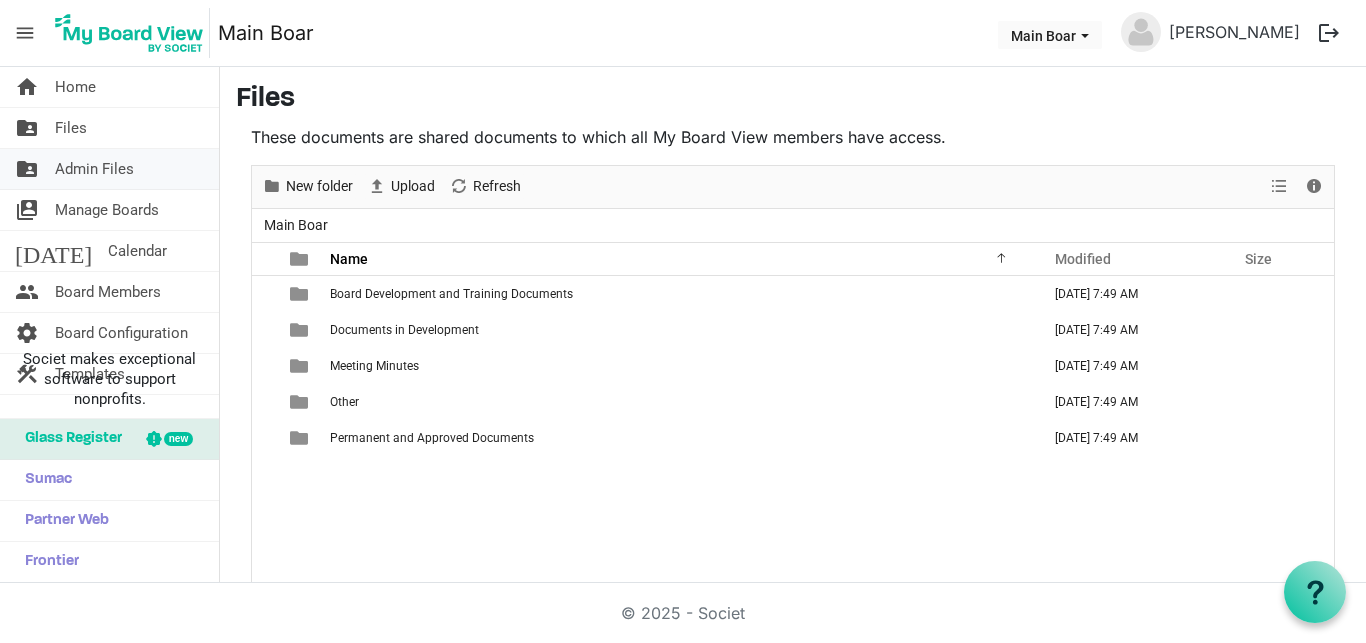 click on "Admin Files" at bounding box center (94, 169) 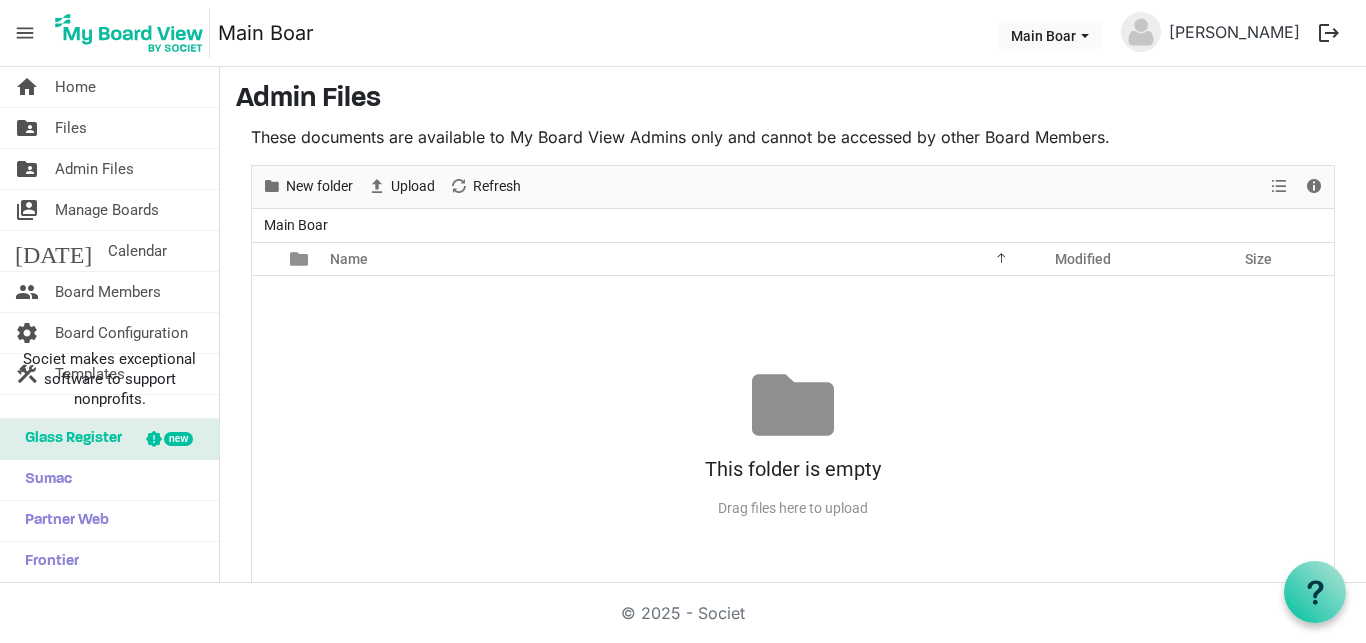 scroll, scrollTop: 0, scrollLeft: 0, axis: both 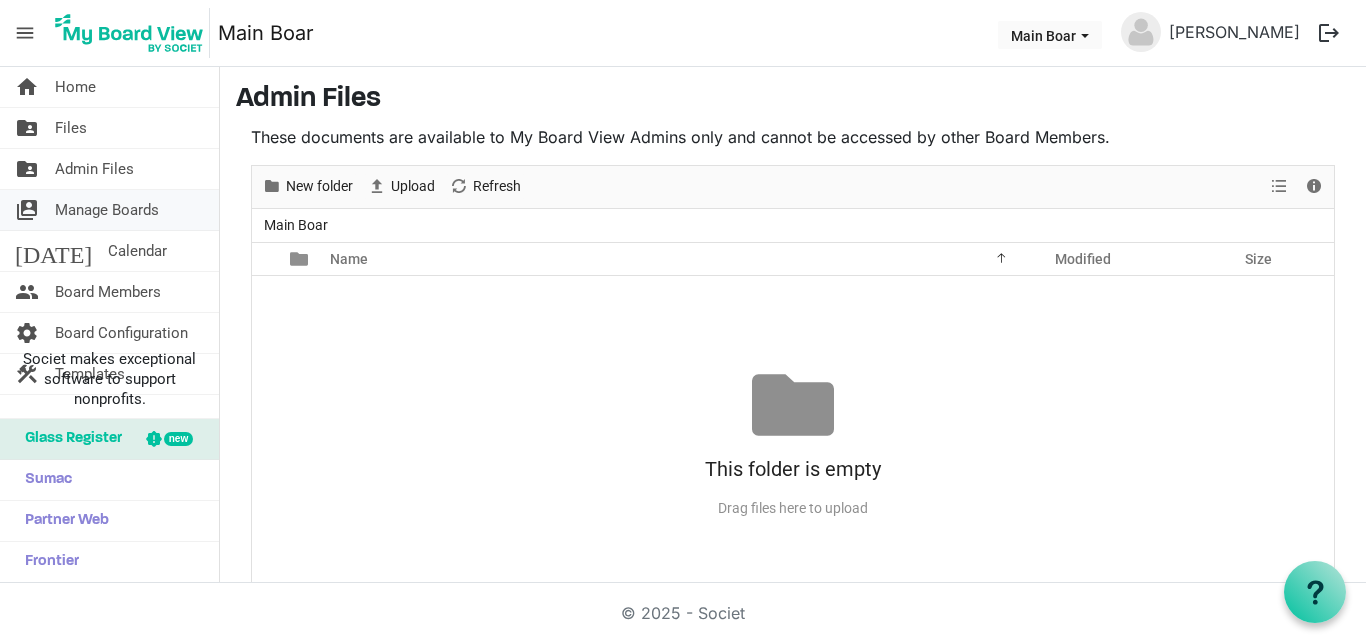 click on "Manage Boards" at bounding box center [107, 210] 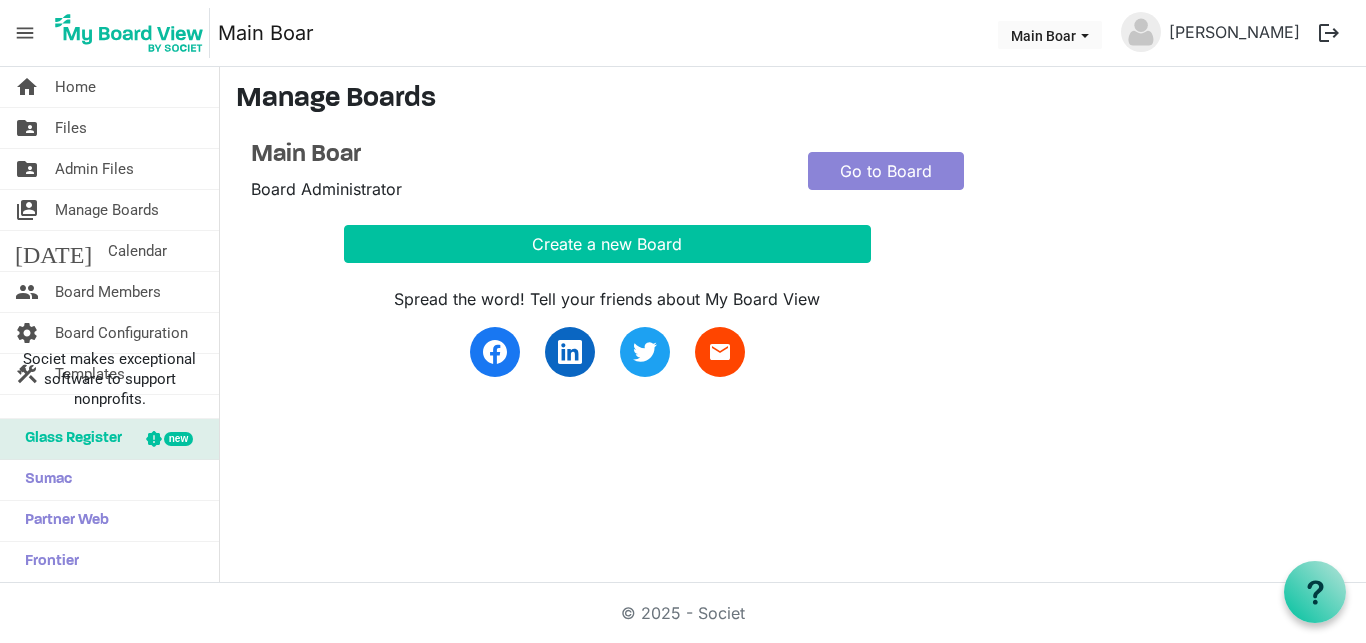 scroll, scrollTop: 0, scrollLeft: 0, axis: both 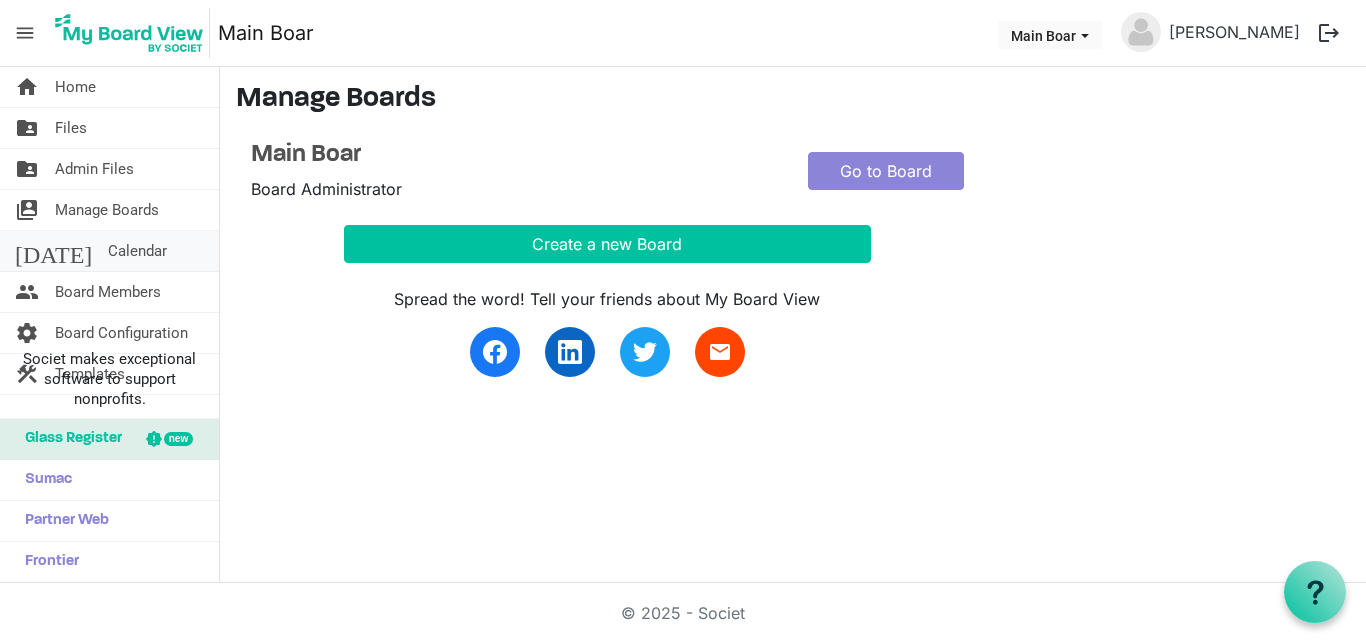 click on "Calendar" at bounding box center (137, 251) 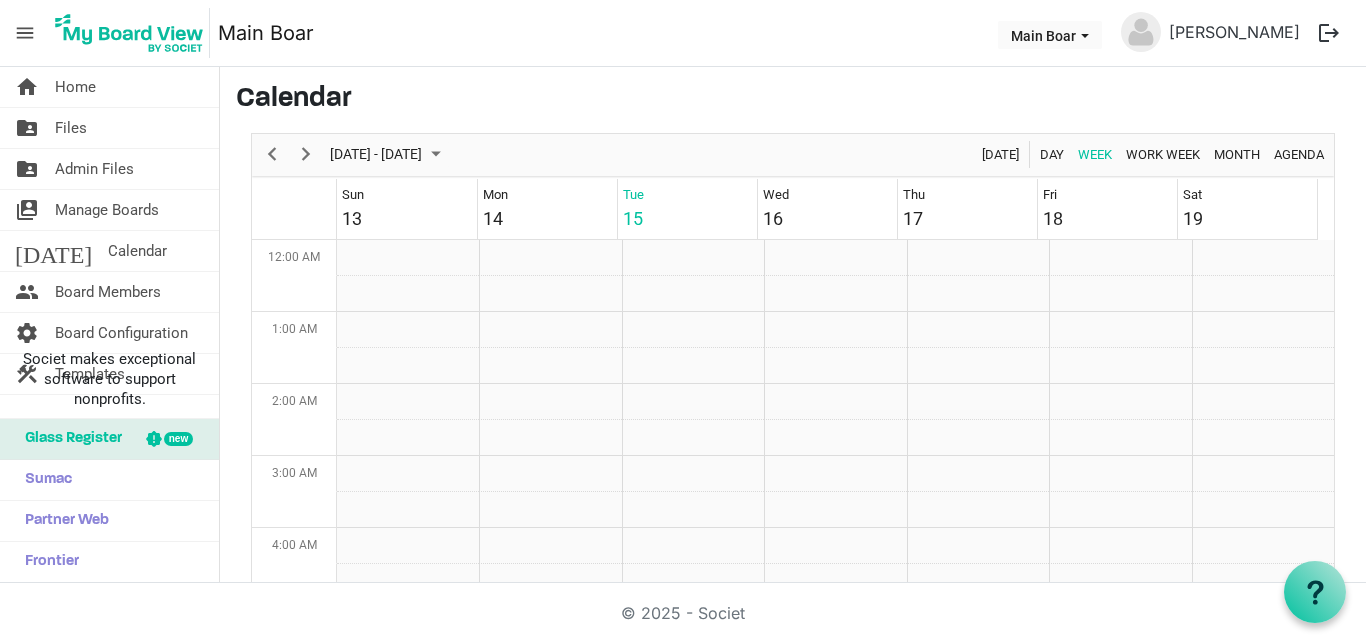 scroll, scrollTop: 0, scrollLeft: 0, axis: both 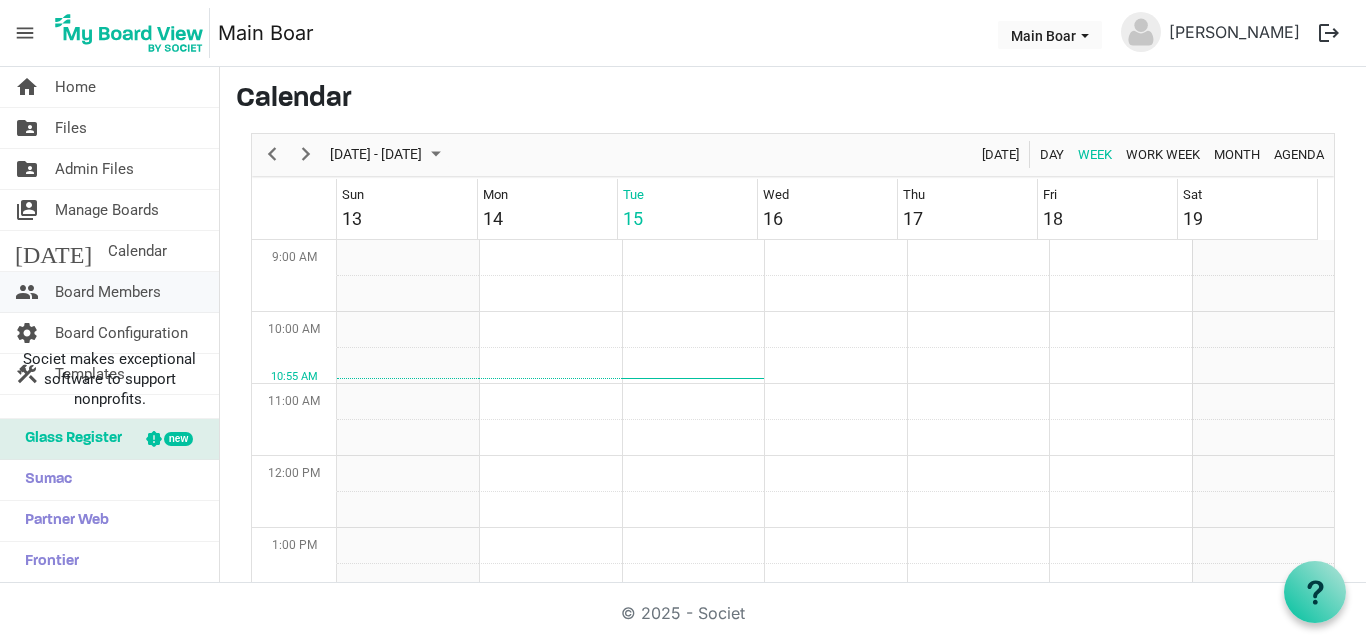 click on "Board Members" at bounding box center [108, 292] 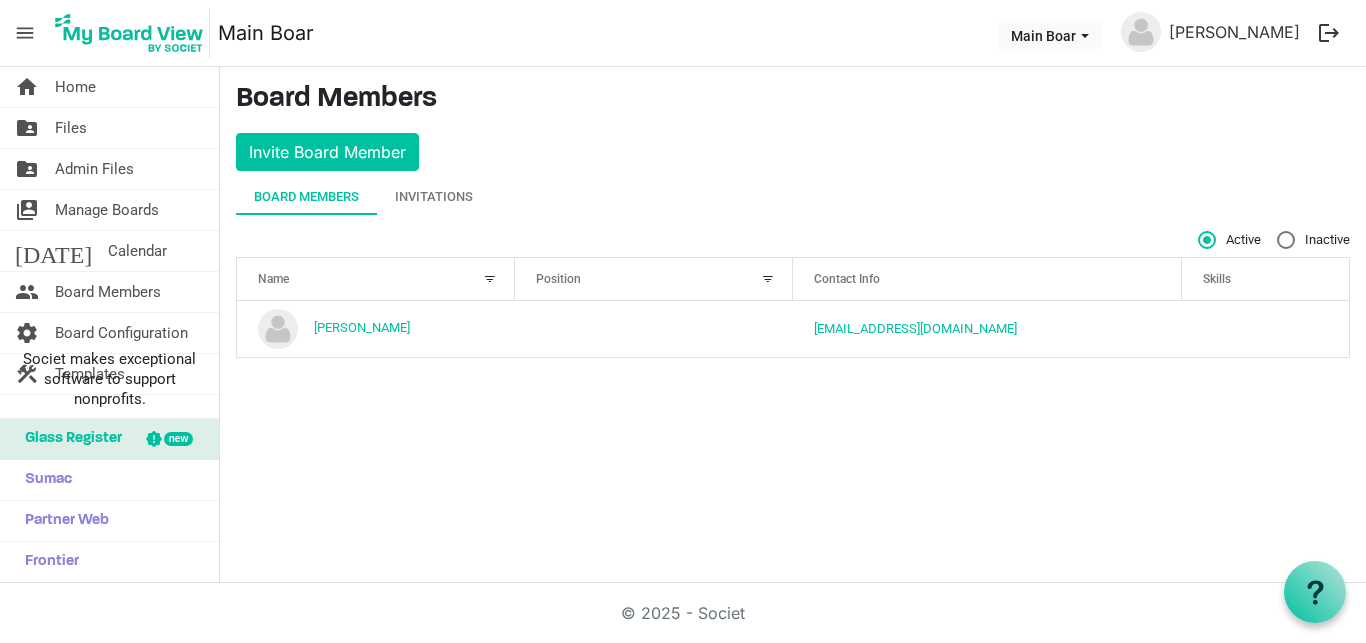 scroll, scrollTop: 0, scrollLeft: 0, axis: both 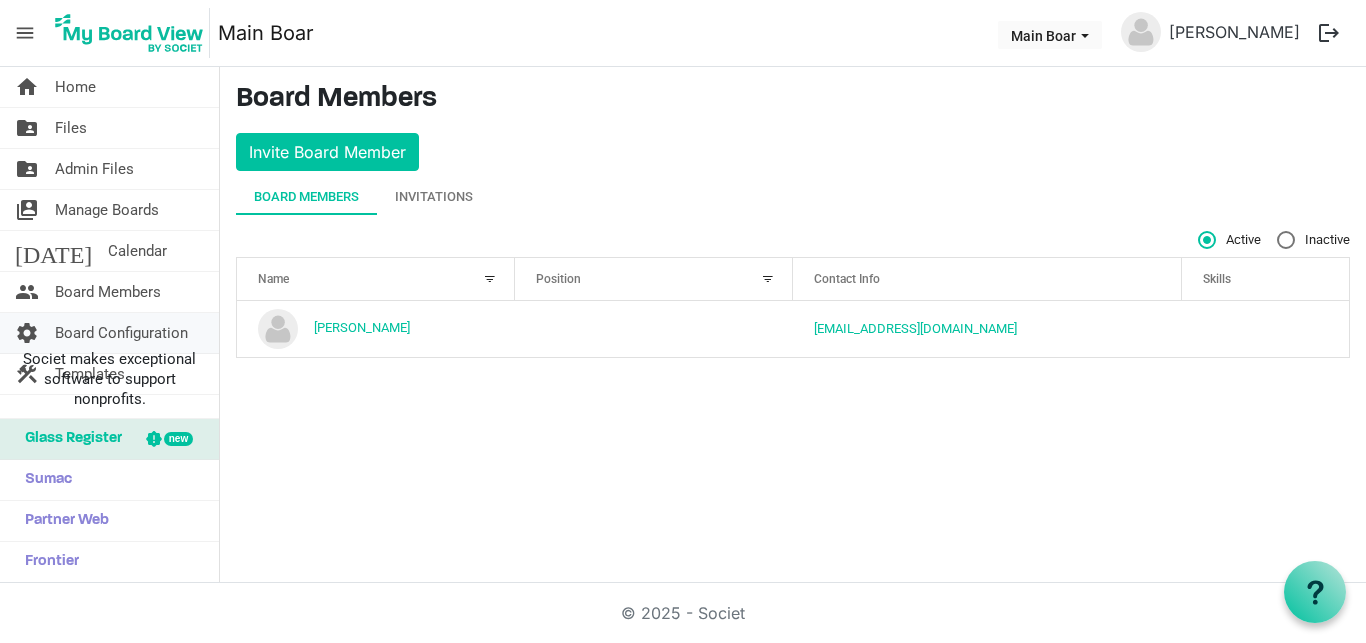 click on "Board Configuration" at bounding box center (121, 333) 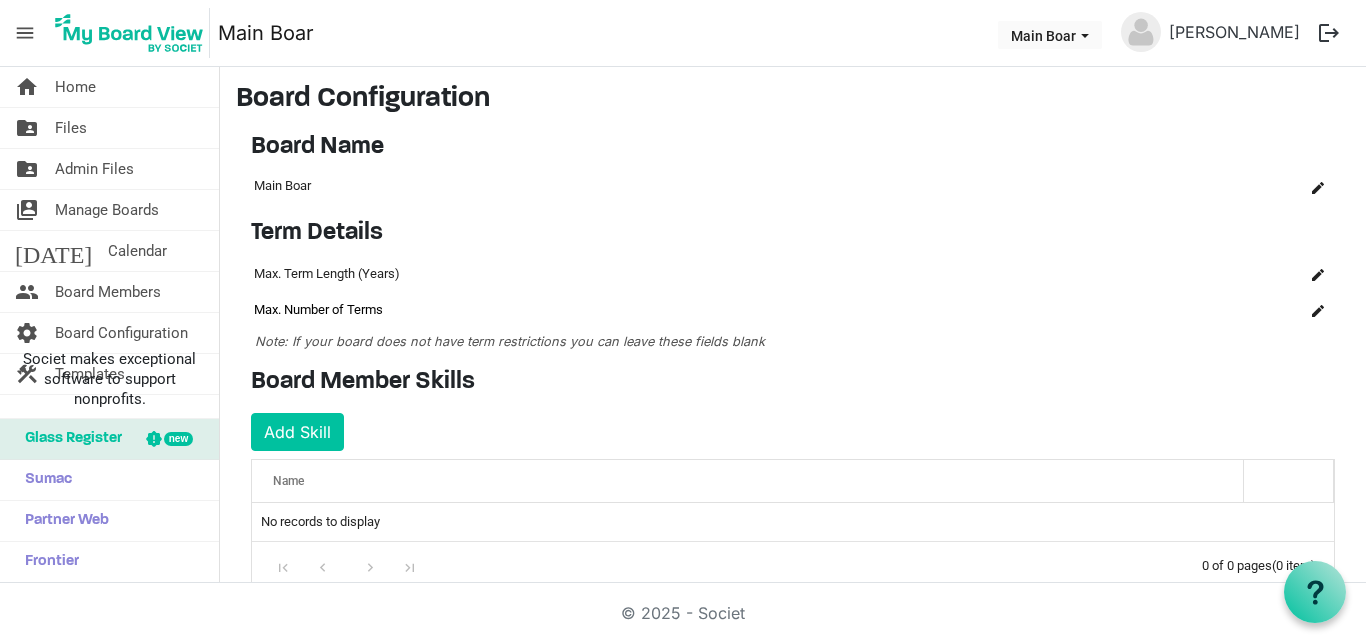 scroll, scrollTop: 0, scrollLeft: 0, axis: both 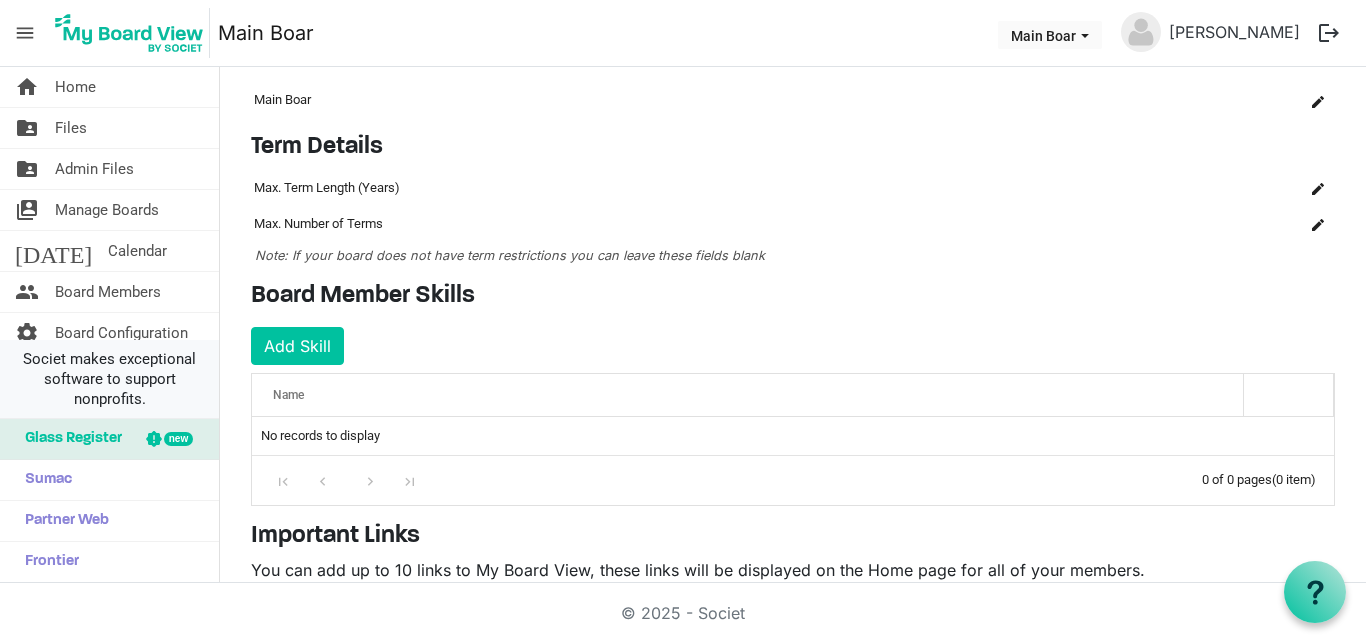click on "Societ makes exceptional software to support nonprofits." at bounding box center [109, 379] 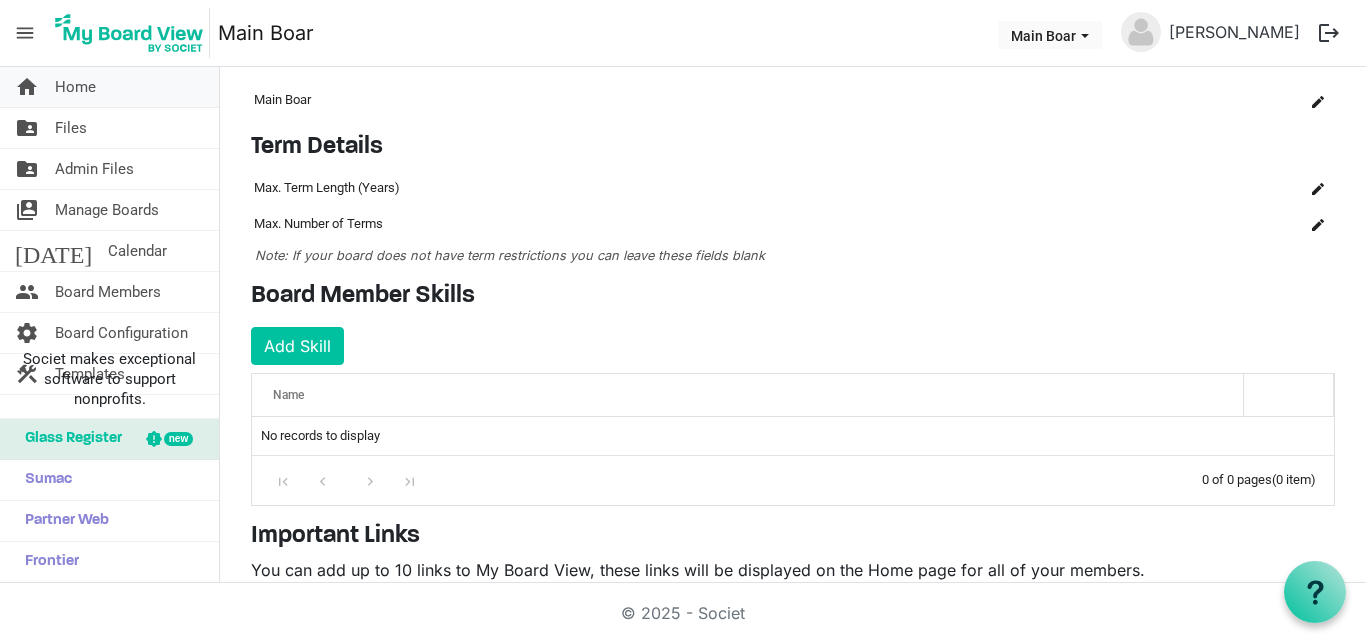 click on "Home" at bounding box center (75, 87) 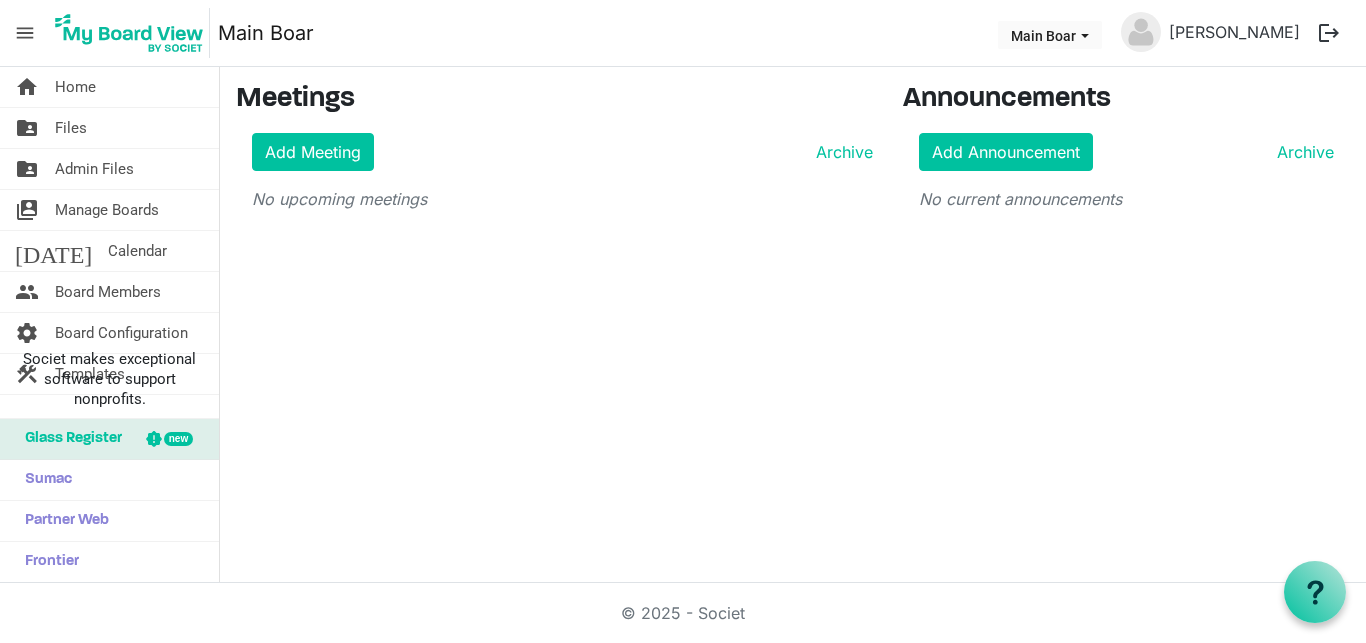 scroll, scrollTop: 0, scrollLeft: 0, axis: both 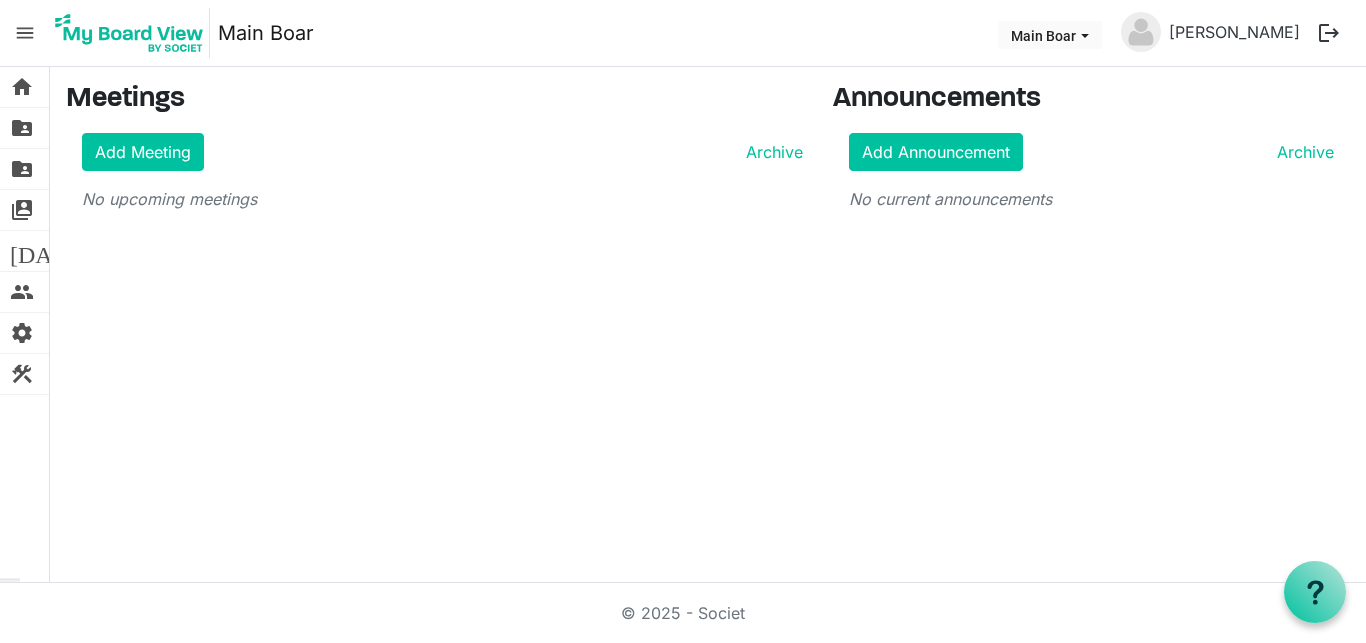 click on "menu" at bounding box center [25, 33] 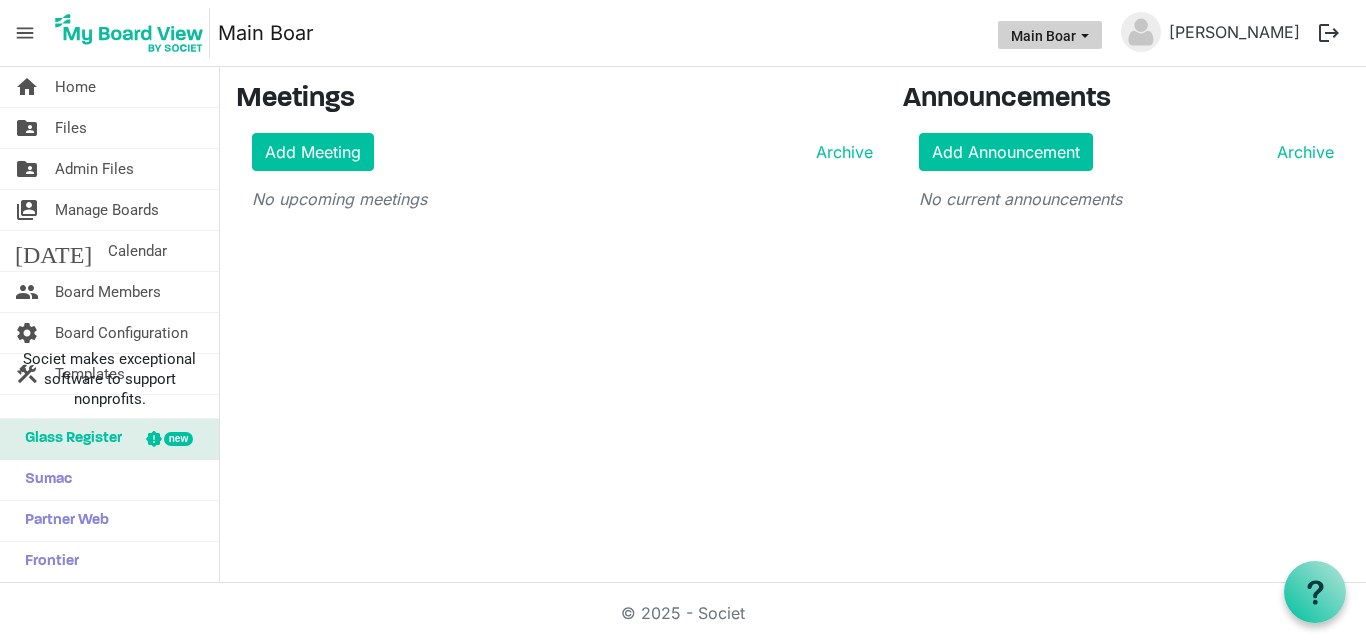 click on "Main Boar" at bounding box center [1050, 35] 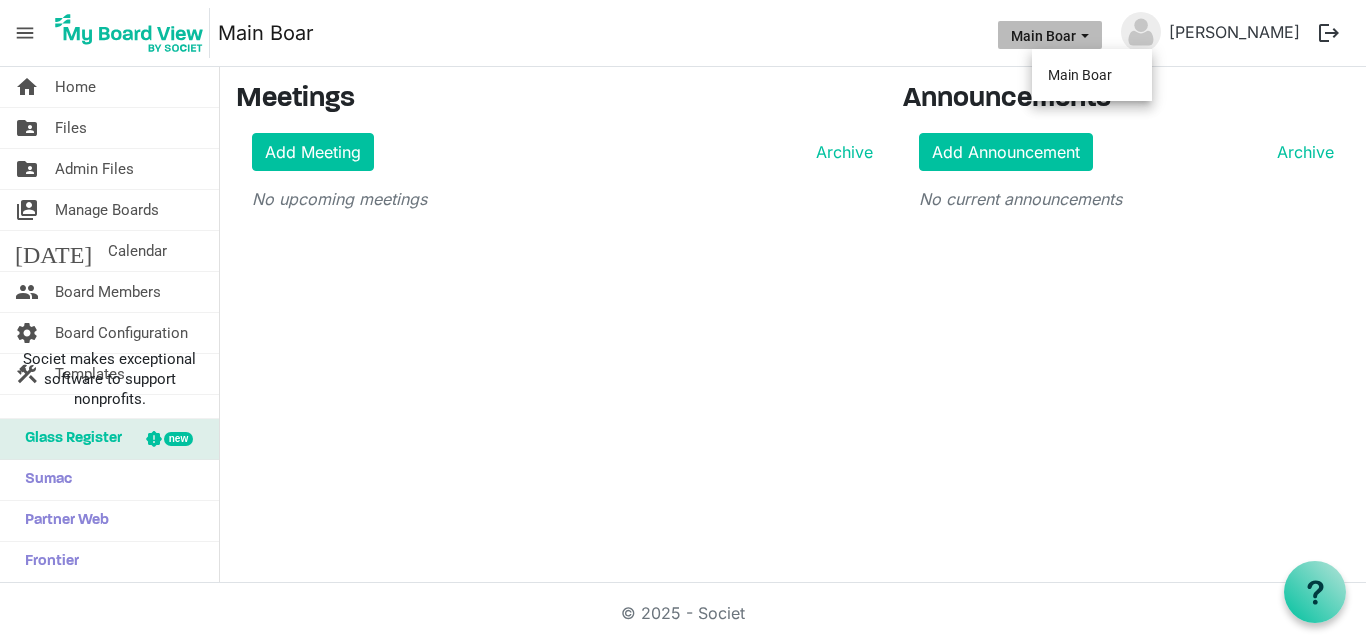 click on "Main Boar" at bounding box center [1050, 35] 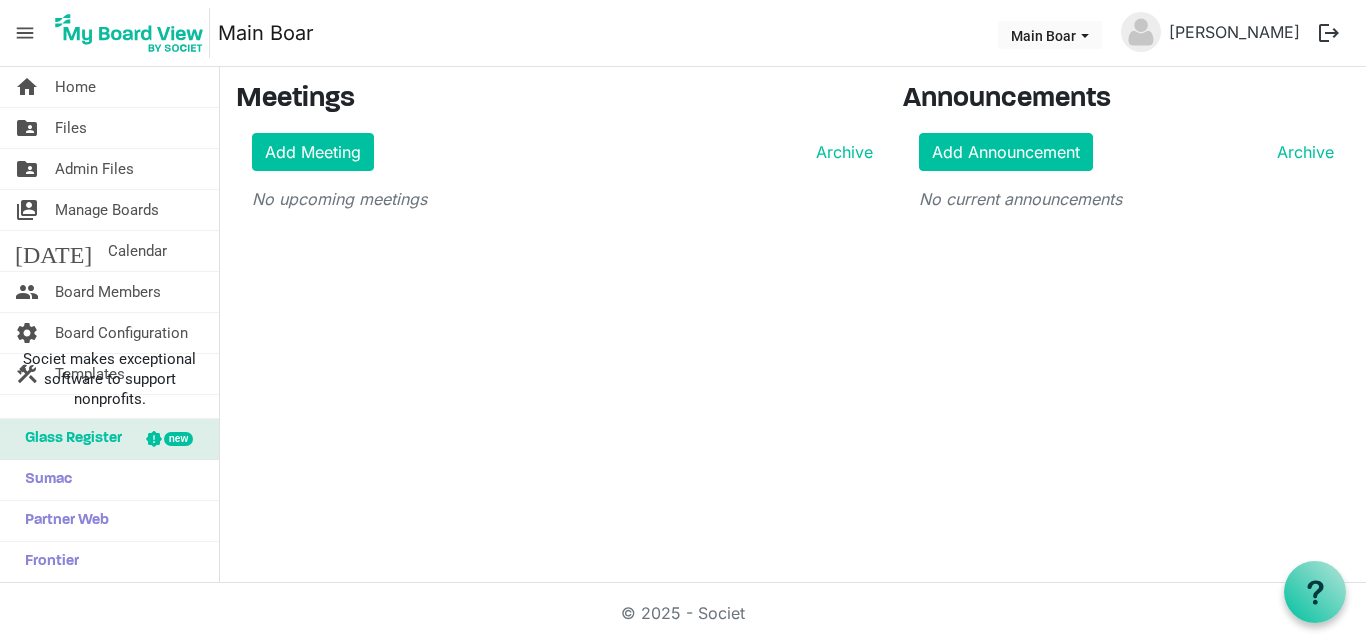 click on "logout" at bounding box center (1329, 33) 